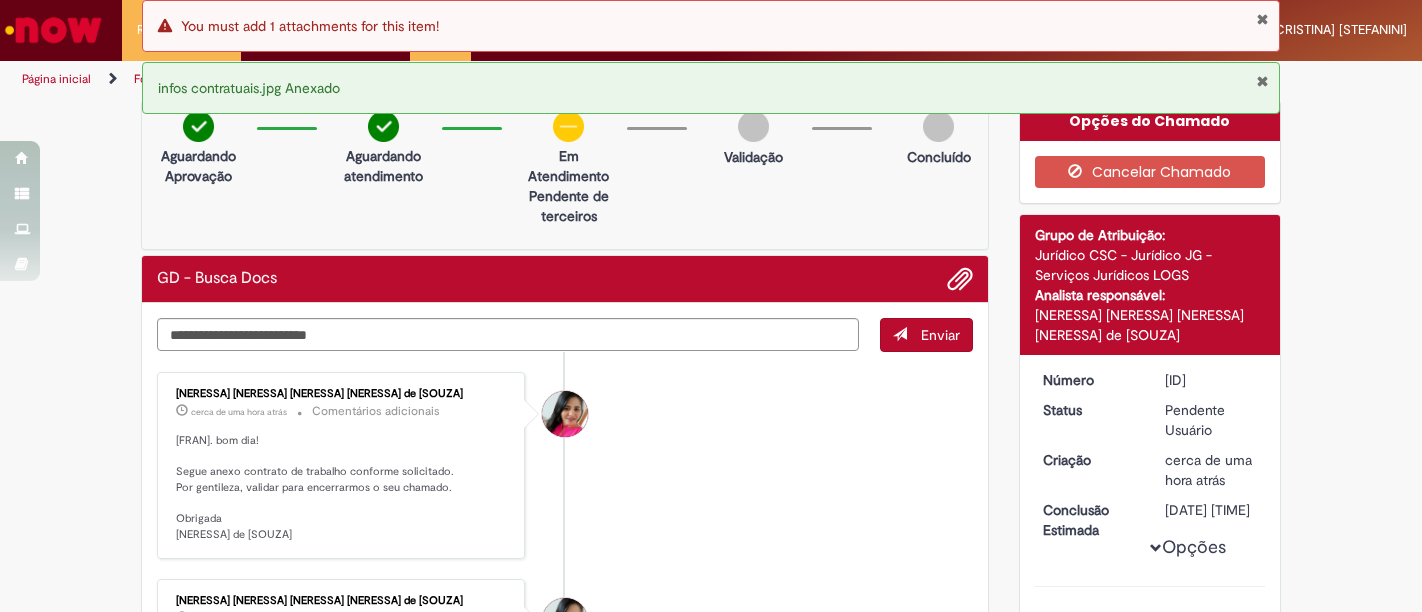 scroll, scrollTop: 0, scrollLeft: 0, axis: both 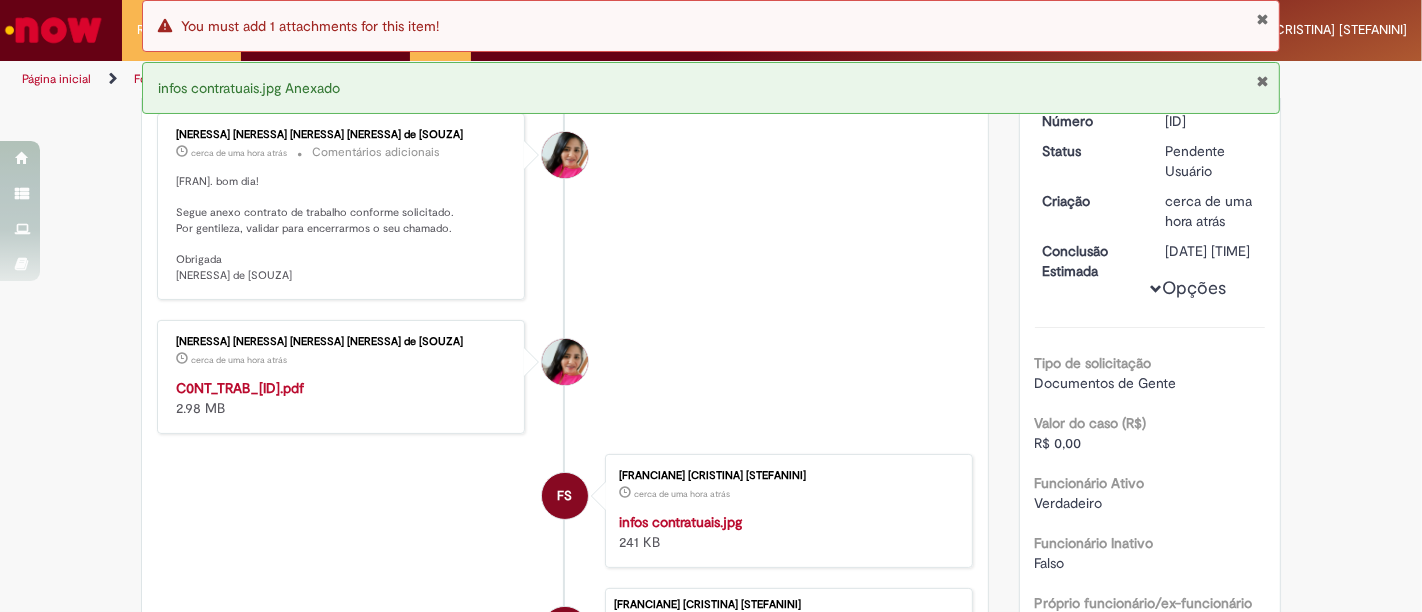 click on "C0NT_TRAB_[ID].pdf" at bounding box center (240, 388) 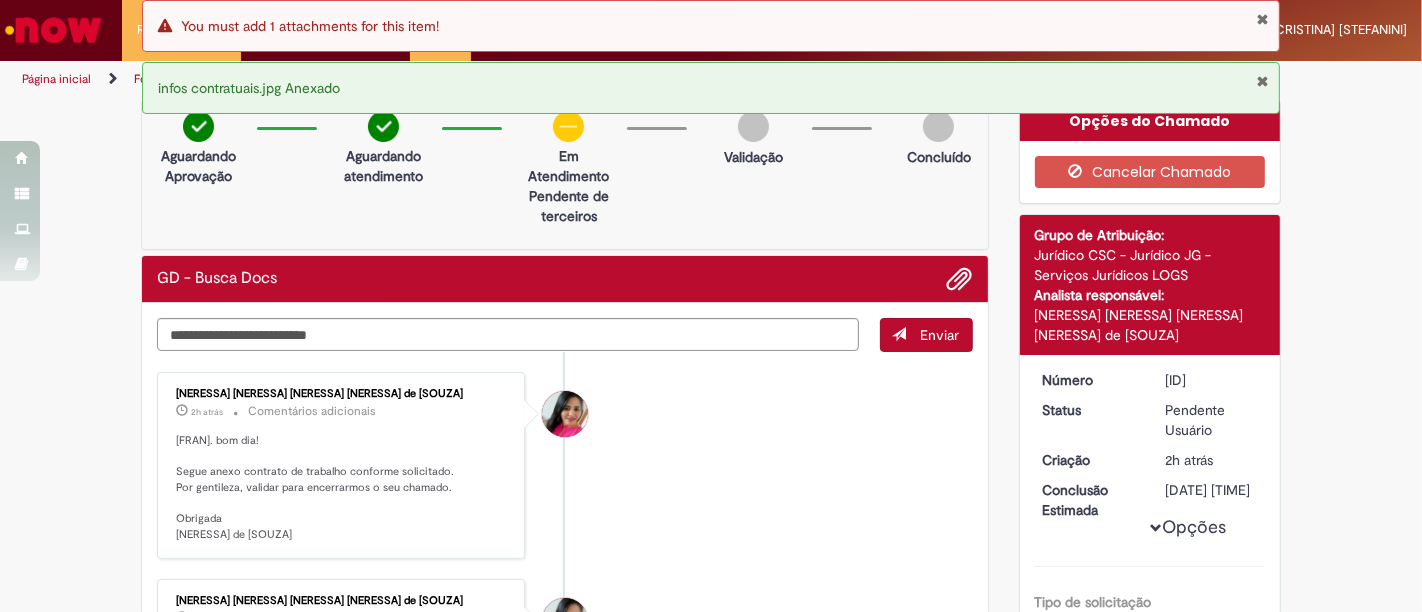 scroll, scrollTop: 0, scrollLeft: 0, axis: both 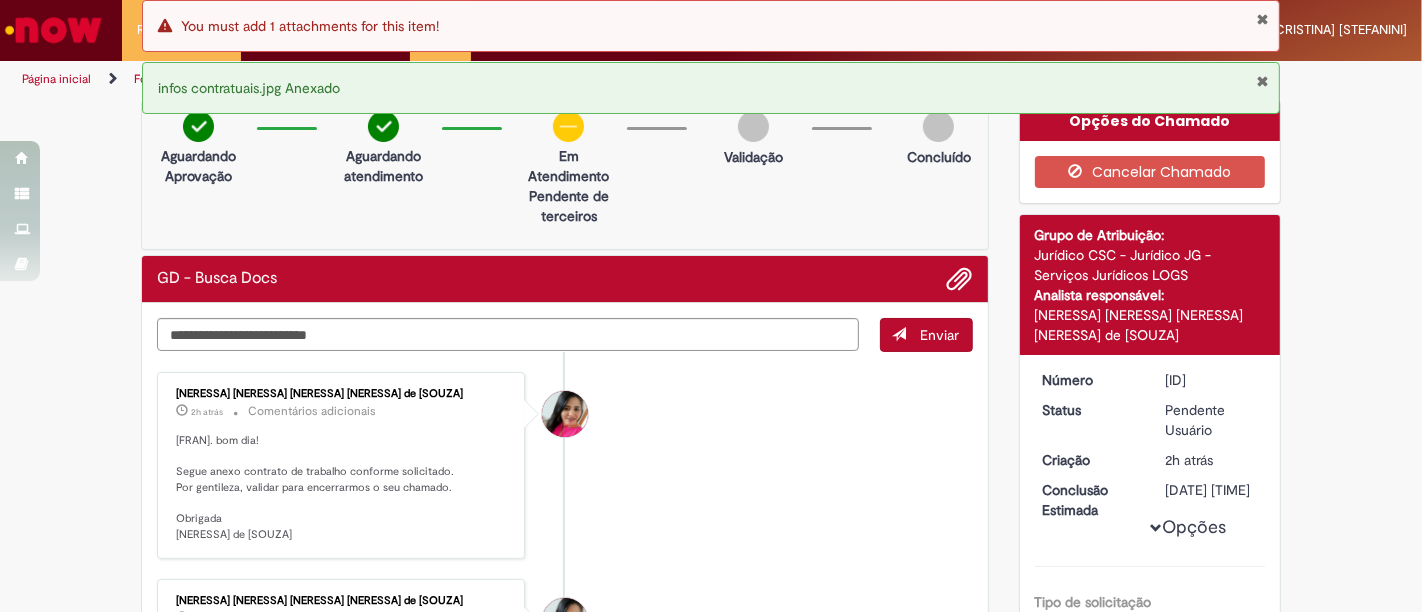 click at bounding box center [1262, 81] 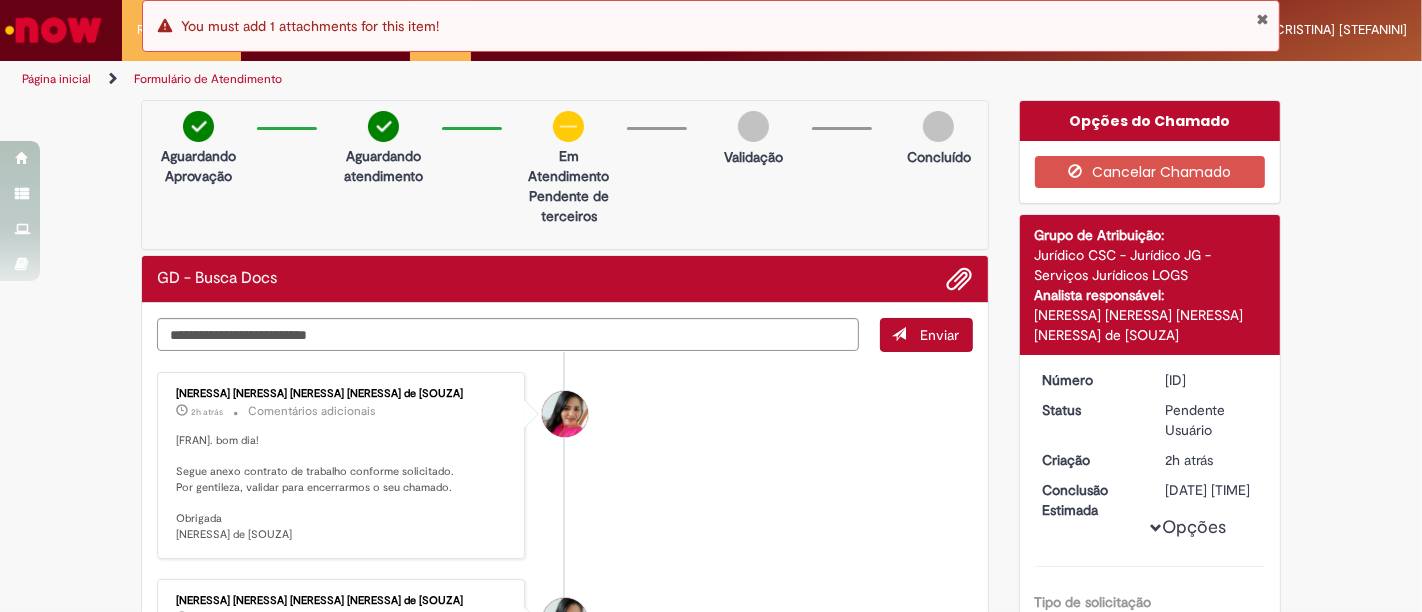 click on "Opções do Chamado" at bounding box center (1150, 121) 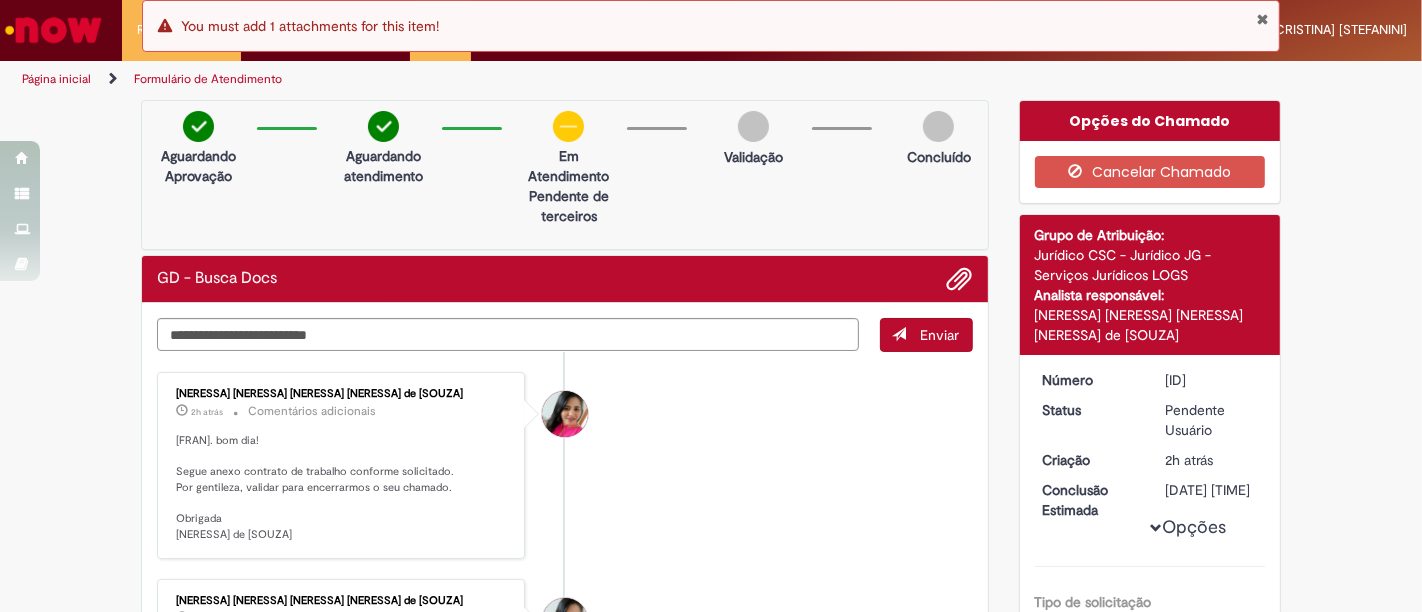 click on "Opções do Chamado" at bounding box center (1150, 121) 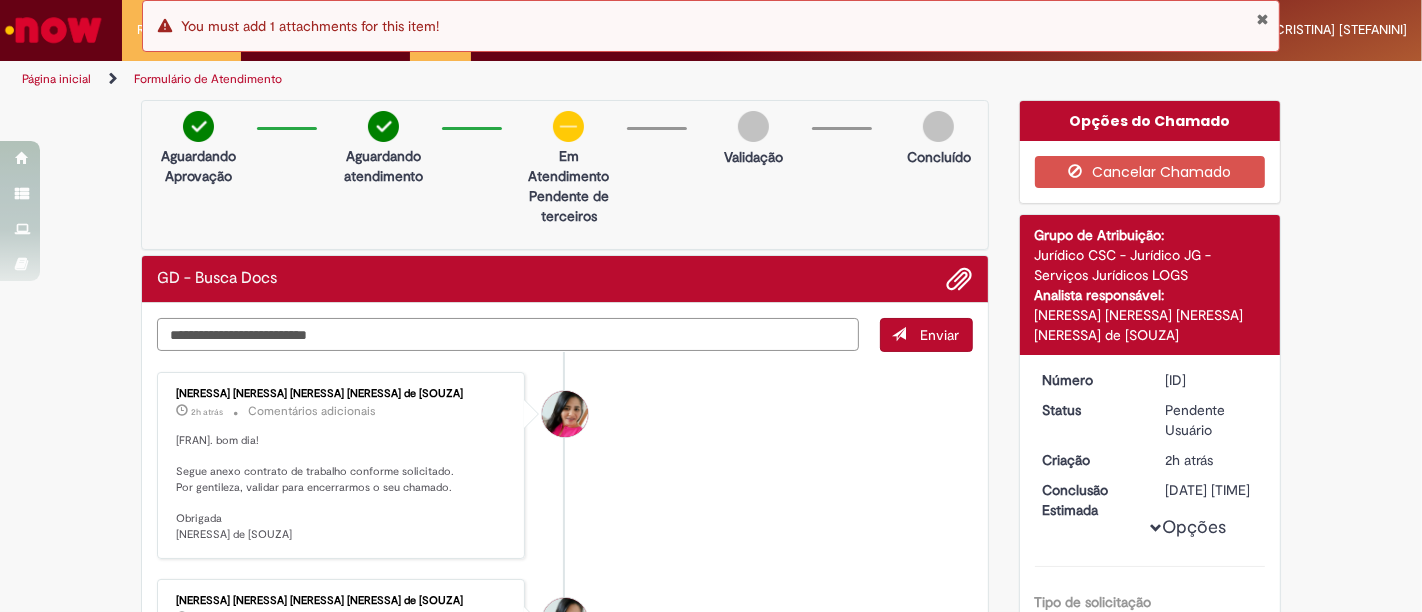 click at bounding box center (508, 334) 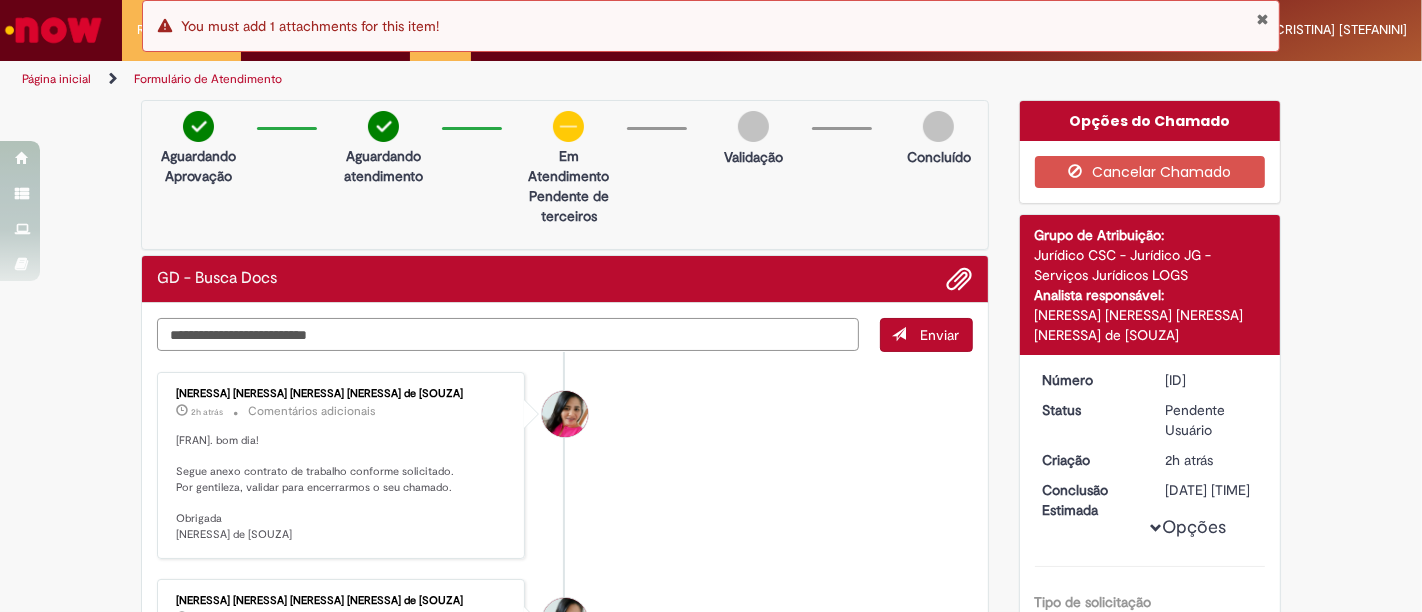 type on "*" 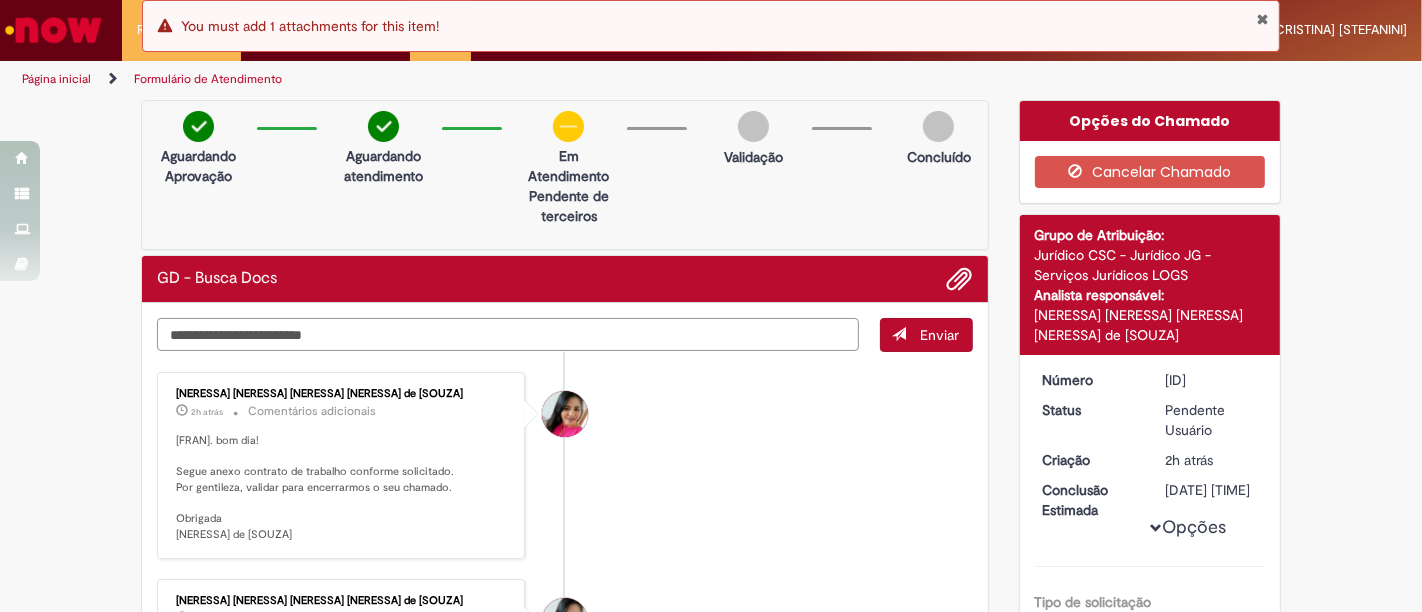 click on "**********" at bounding box center [508, 334] 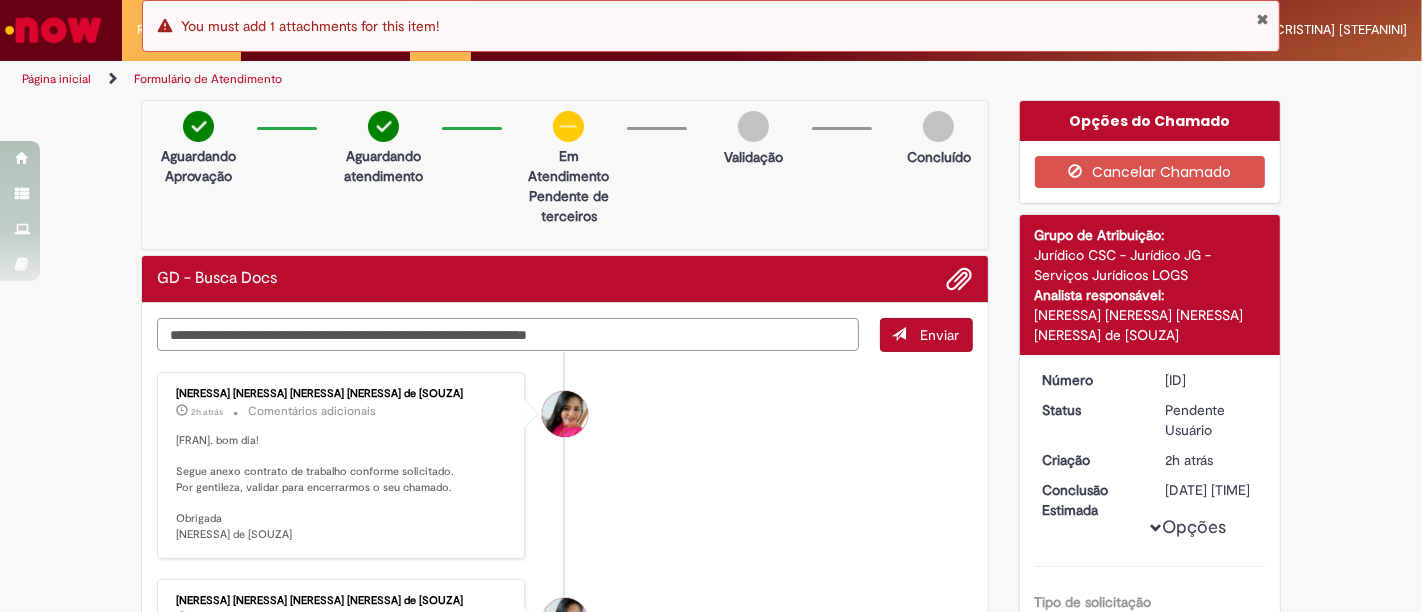 click on "**********" at bounding box center (508, 334) 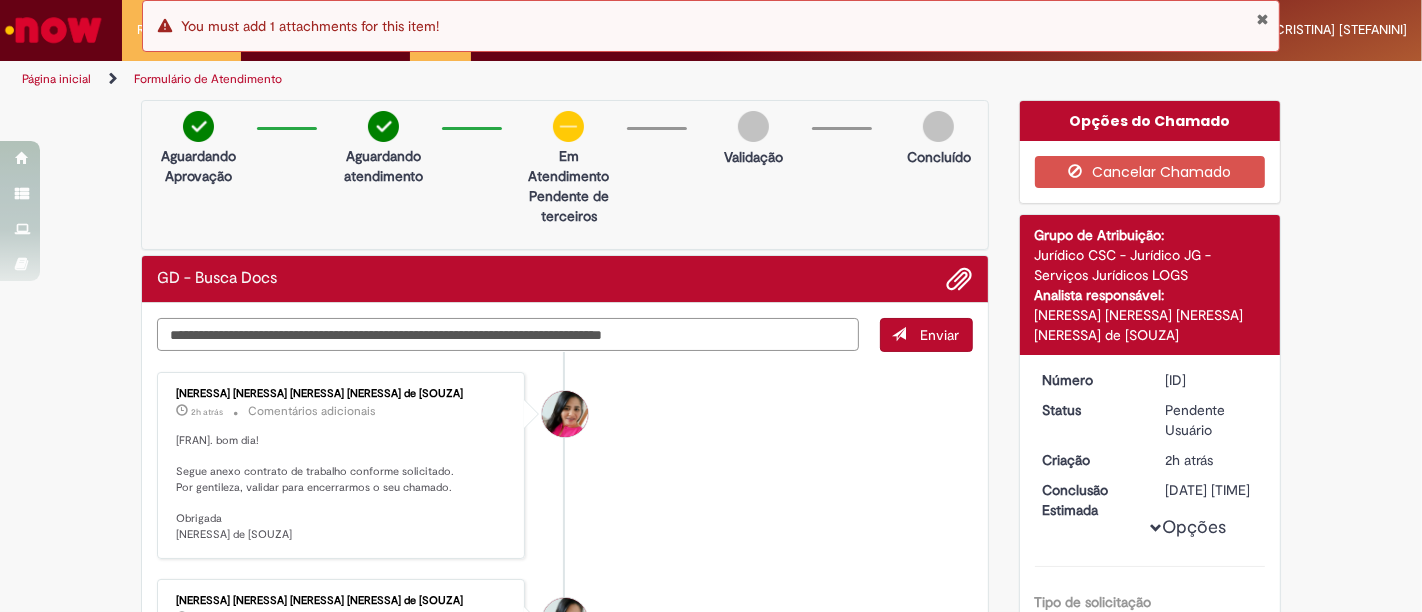 click on "**********" at bounding box center [508, 334] 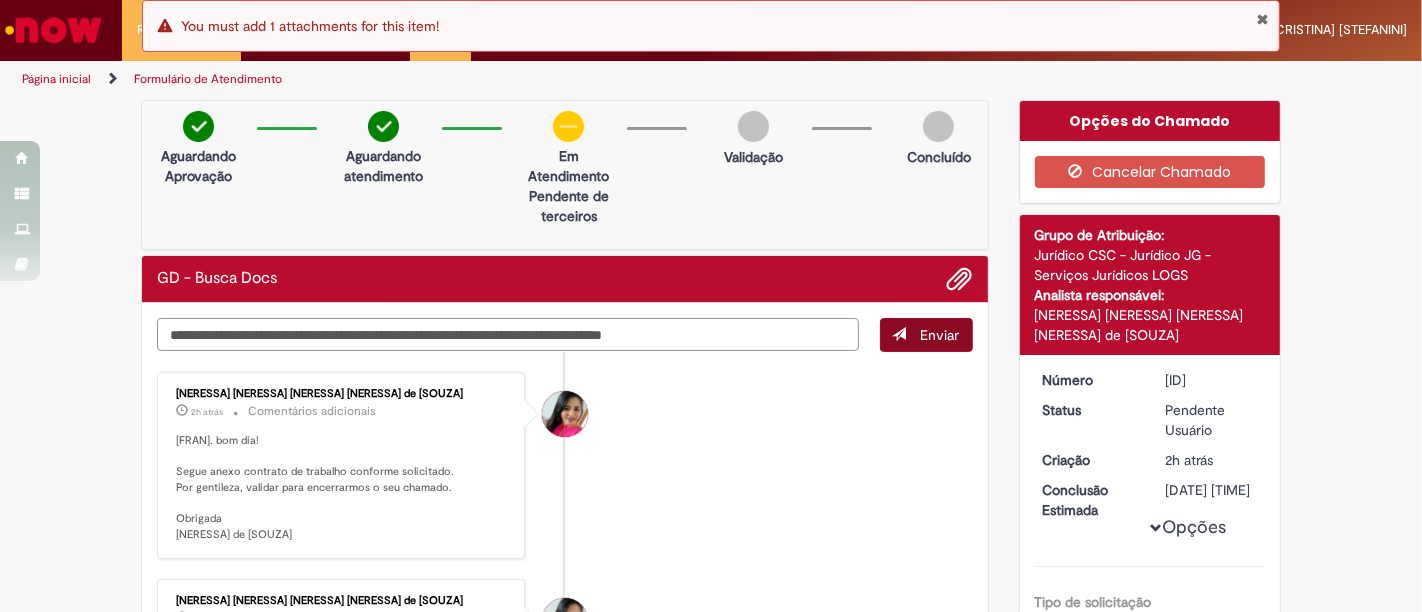 type on "**********" 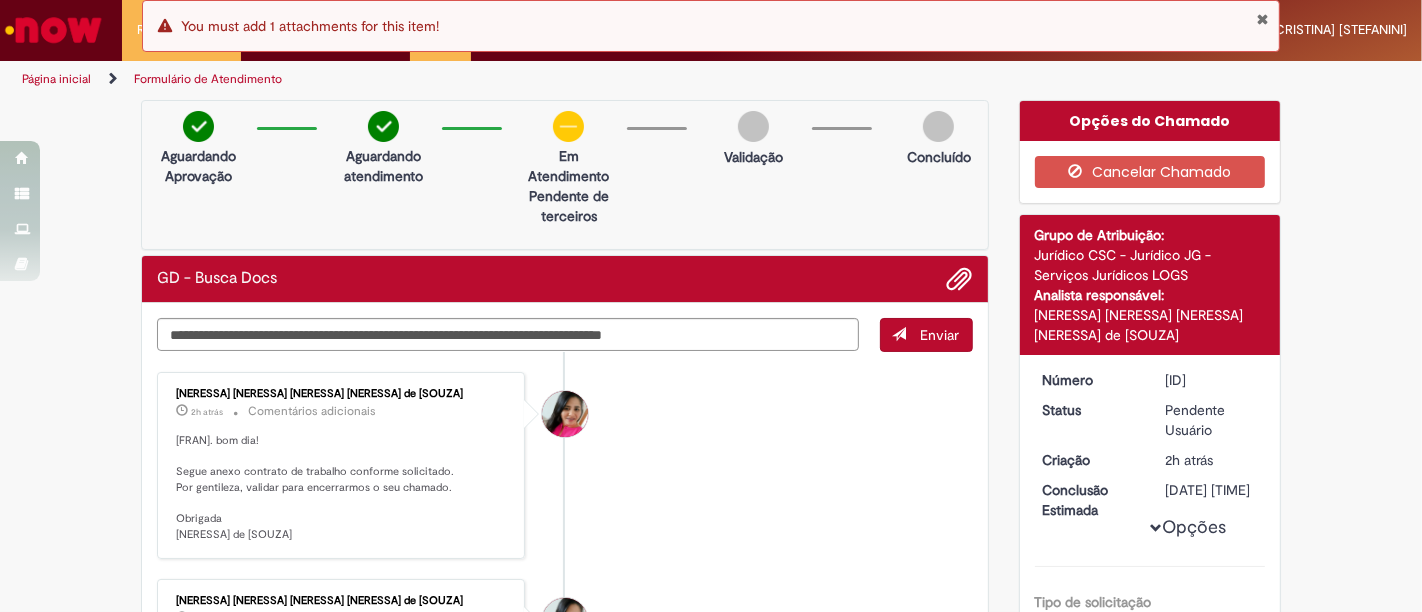click on "Enviar" at bounding box center [926, 335] 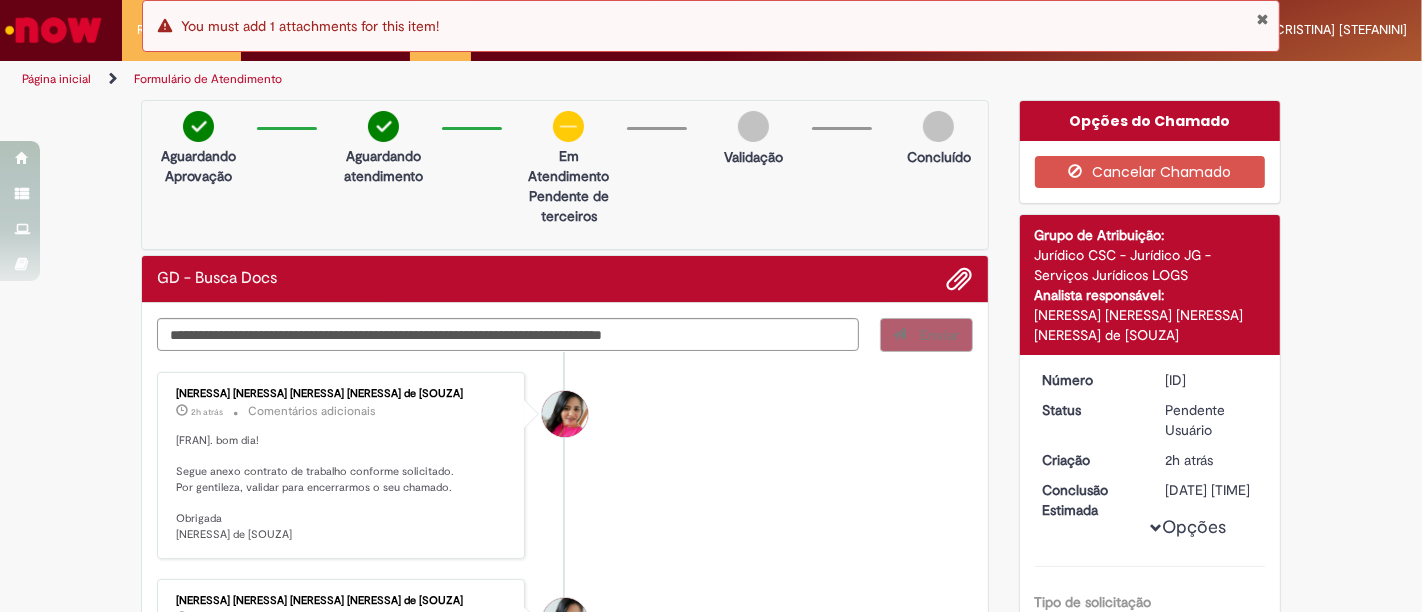 type 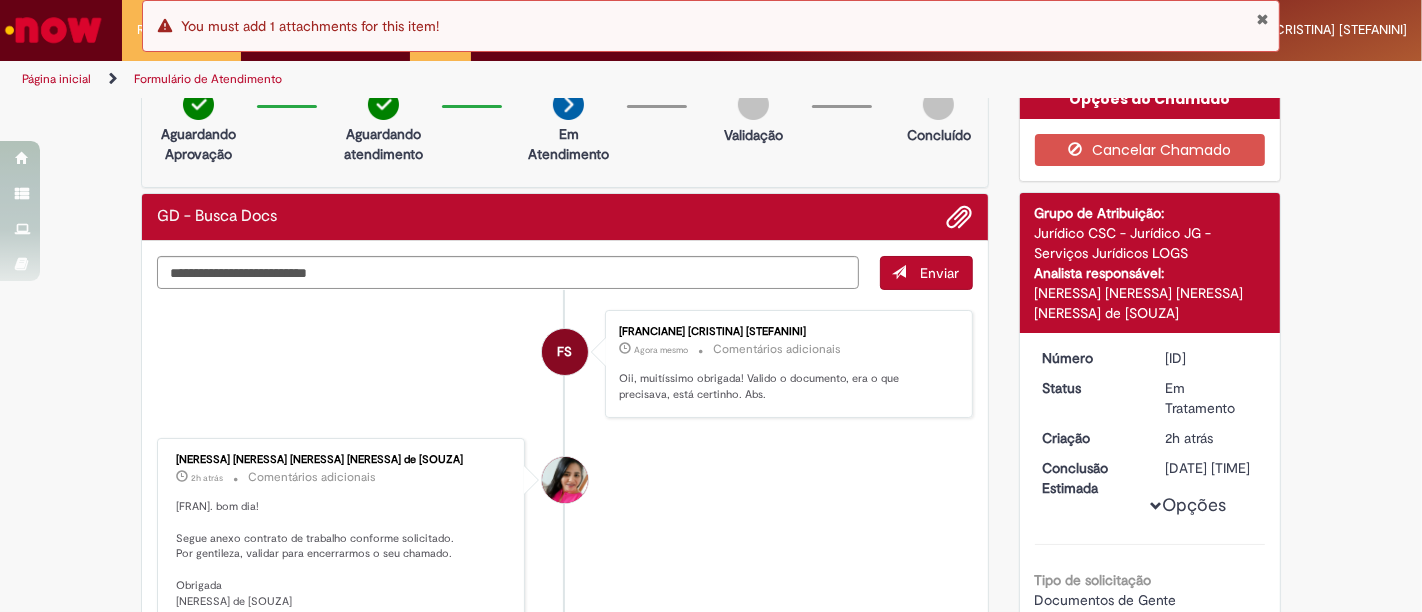 scroll, scrollTop: 0, scrollLeft: 0, axis: both 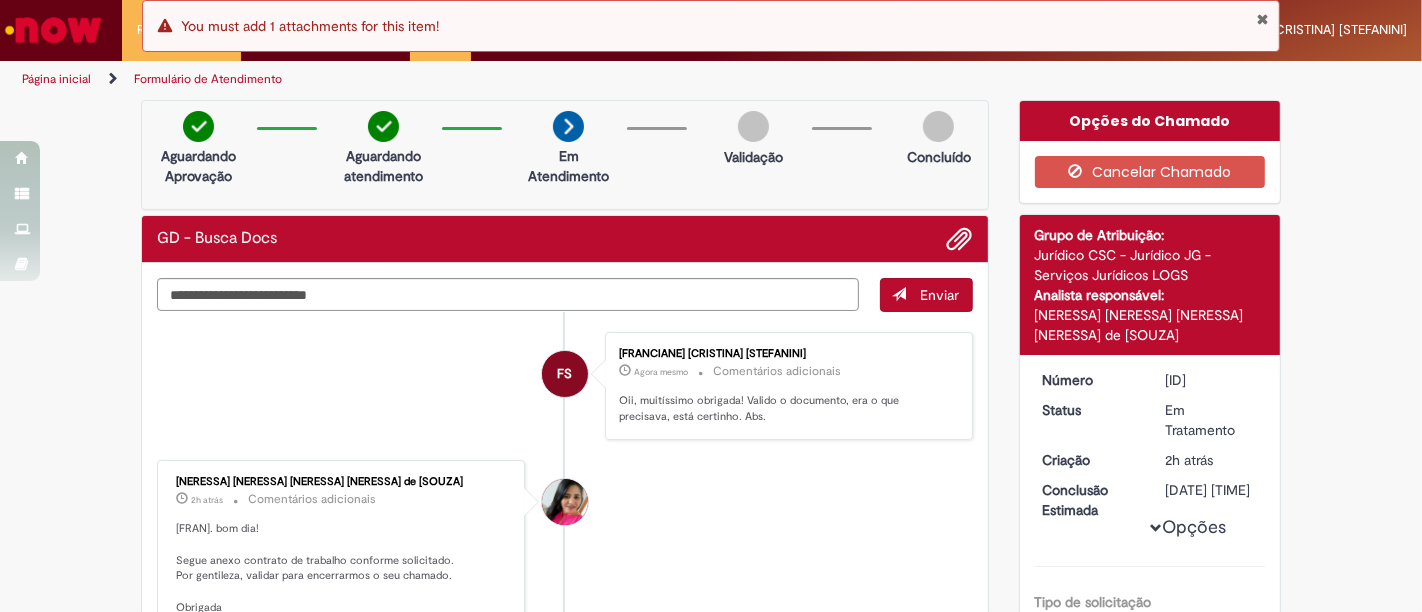 click at bounding box center (1262, 19) 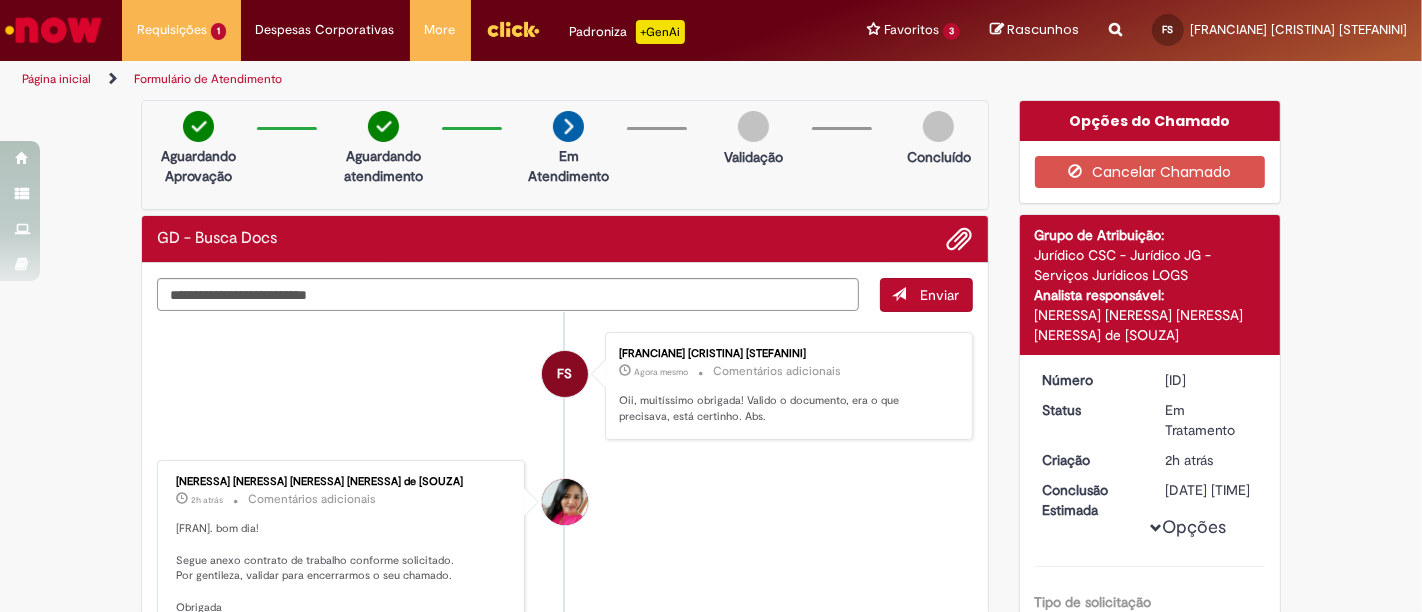 click on "Opções do Chamado" at bounding box center [1150, 121] 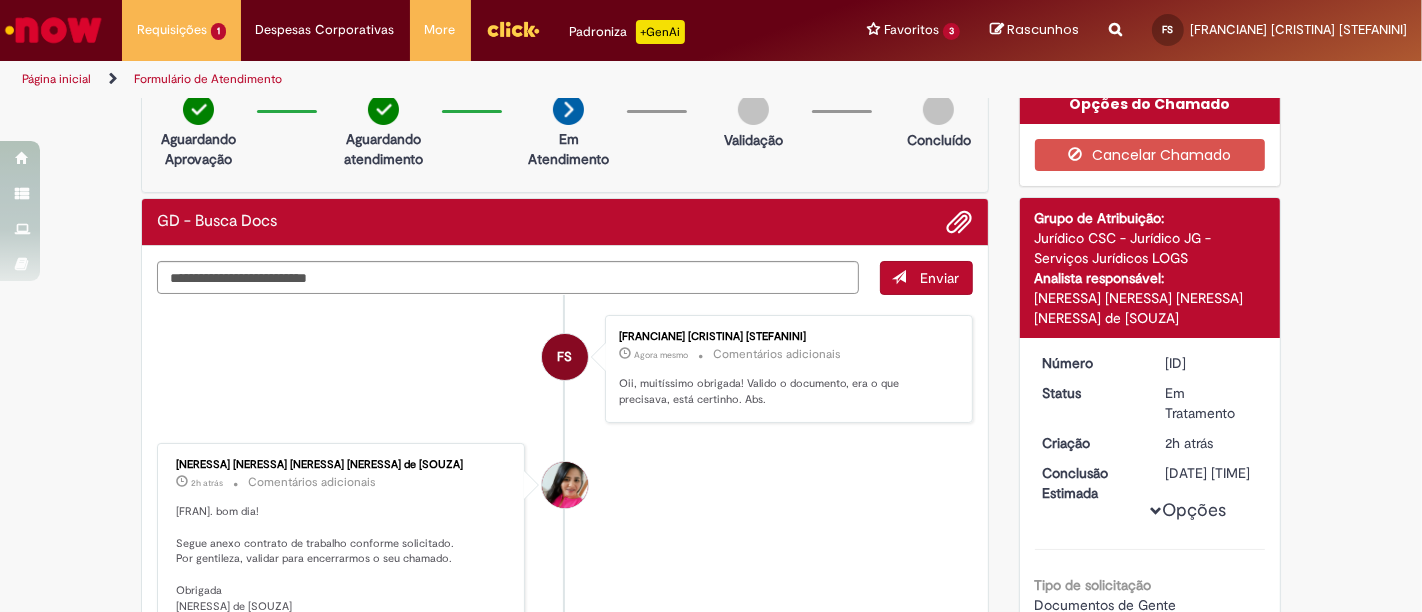 scroll, scrollTop: 0, scrollLeft: 0, axis: both 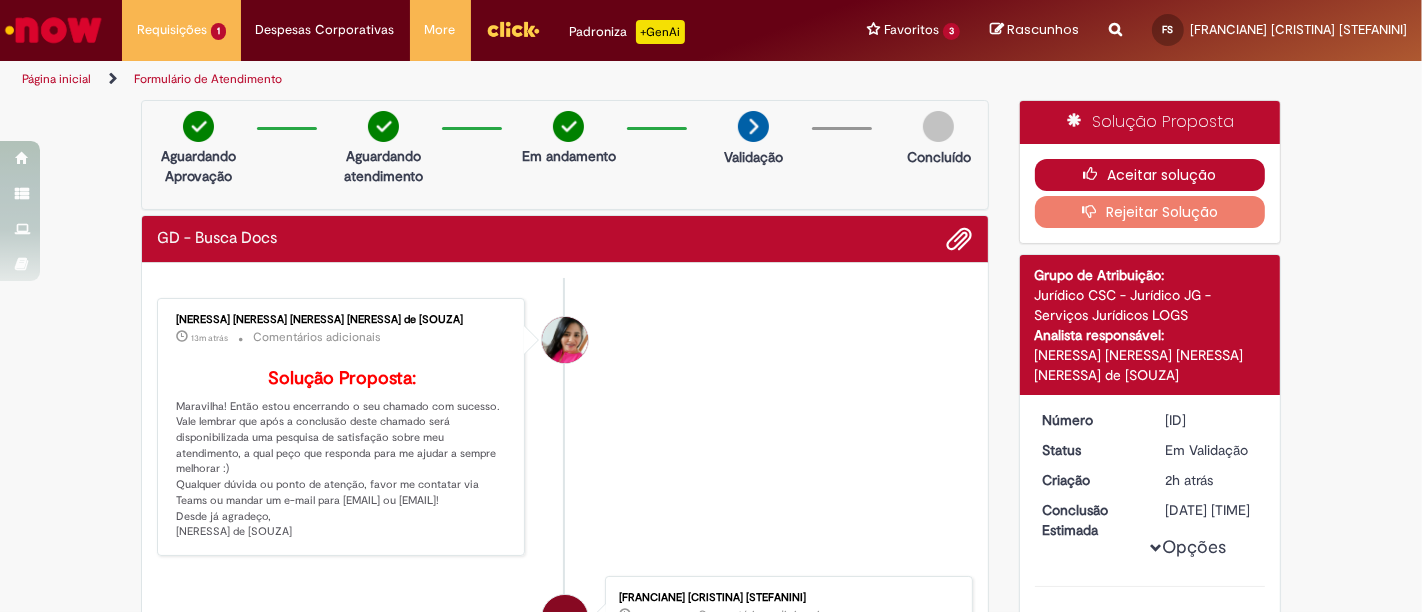click on "Aceitar solução" at bounding box center [1150, 175] 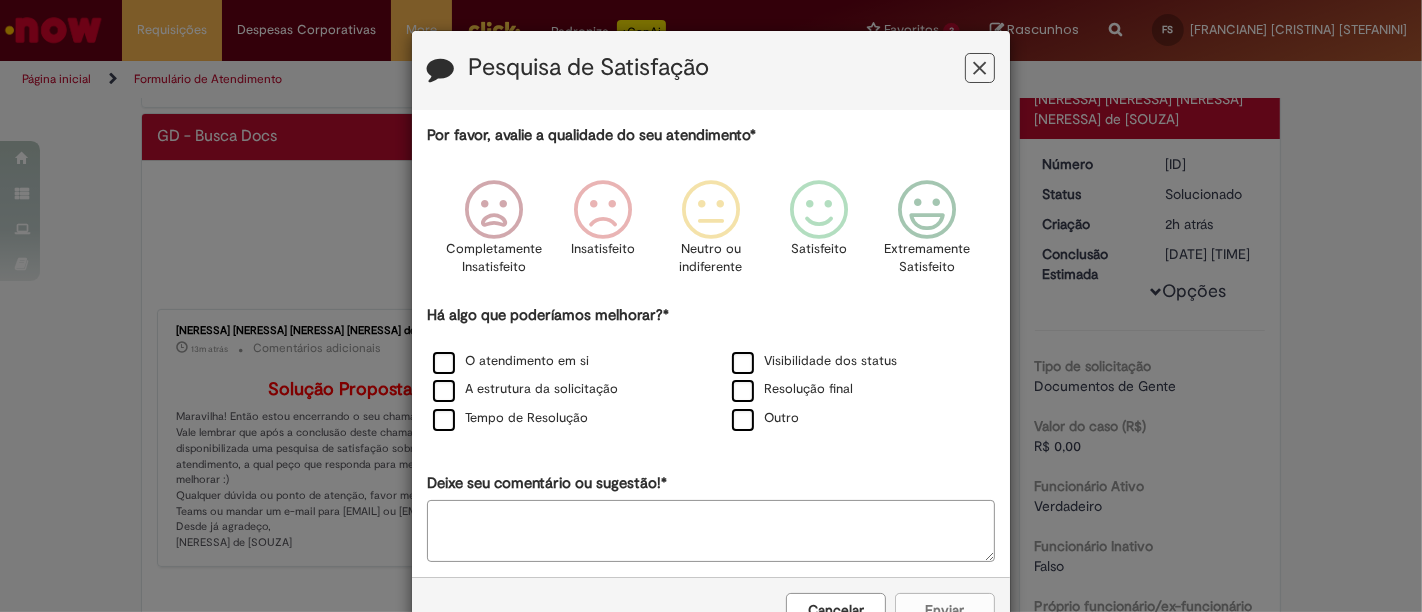 scroll, scrollTop: 0, scrollLeft: 0, axis: both 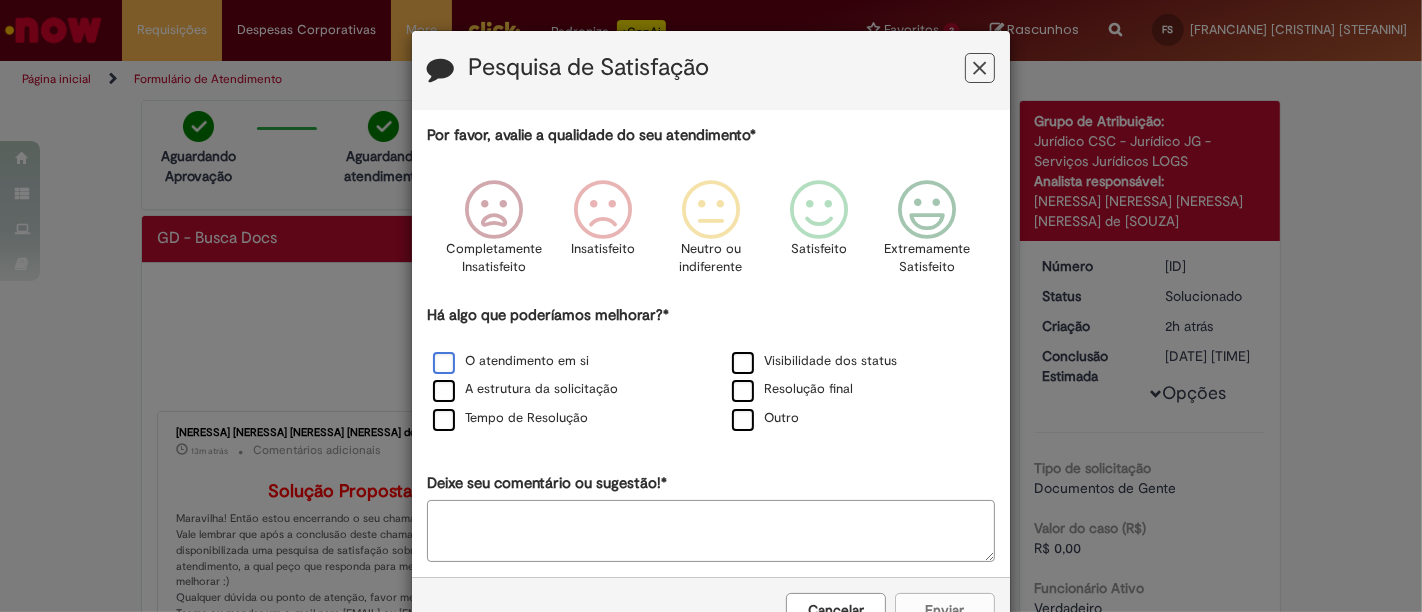 click on "O atendimento em si" at bounding box center [511, 361] 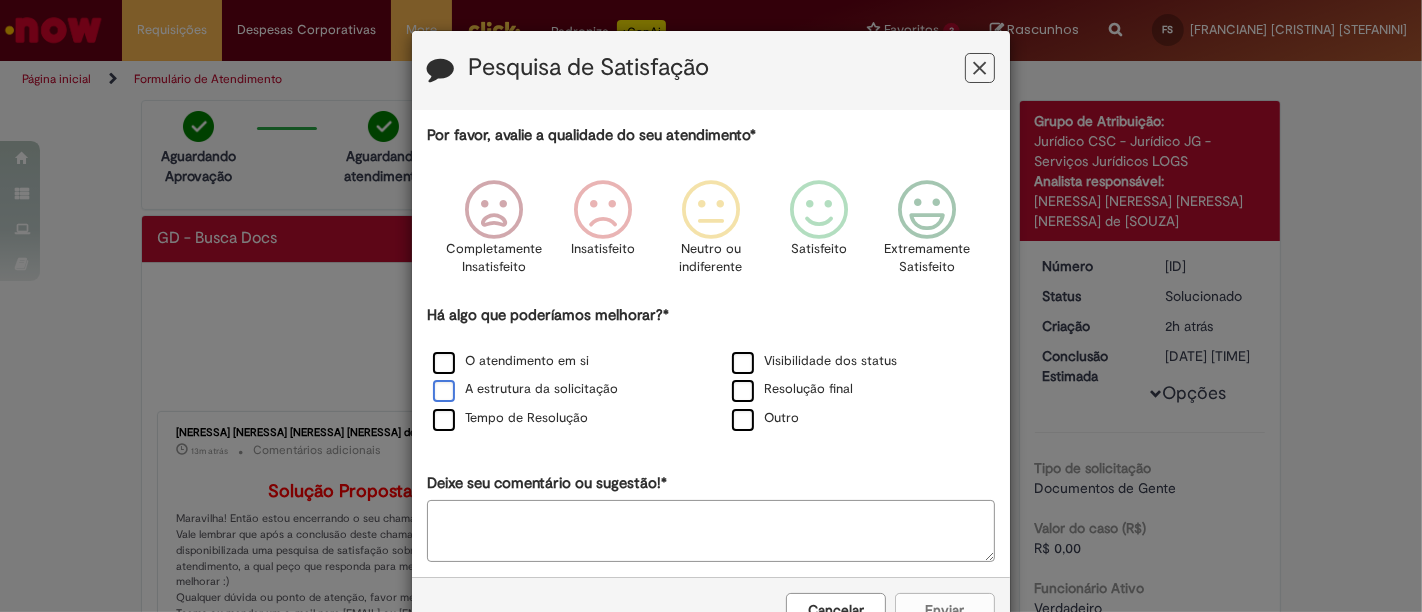 click on "A estrutura da solicitação" at bounding box center [525, 389] 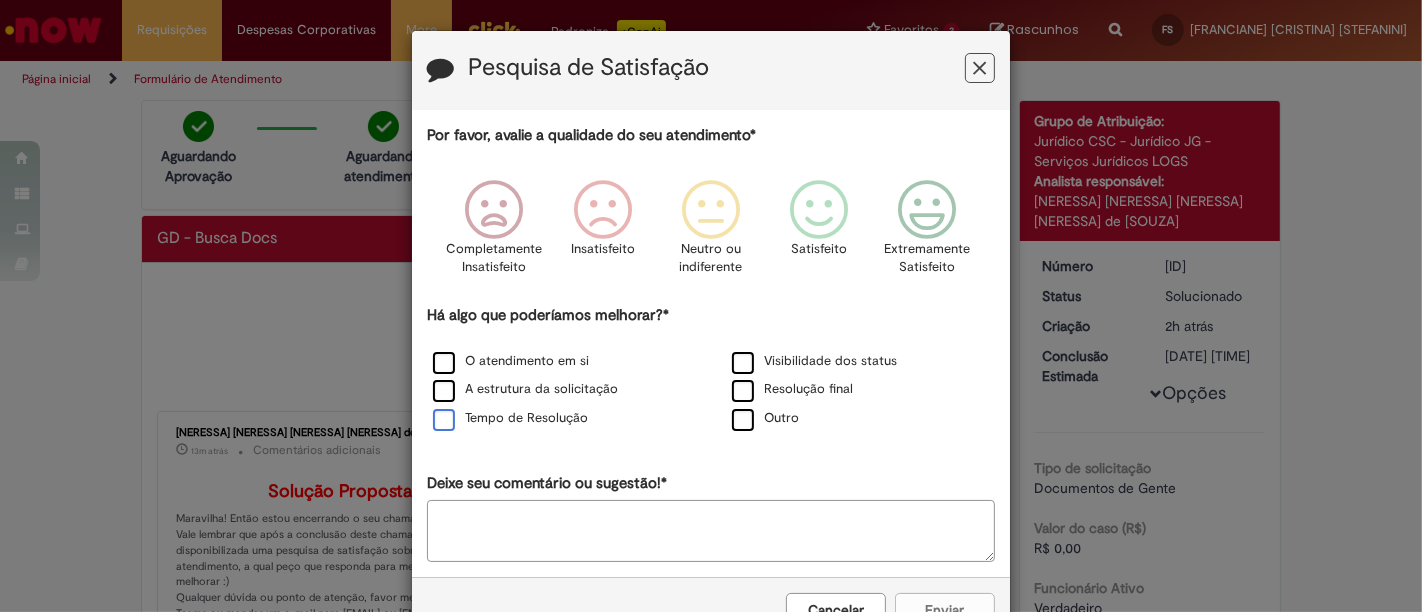 click on "Tempo de Resolução" at bounding box center [510, 418] 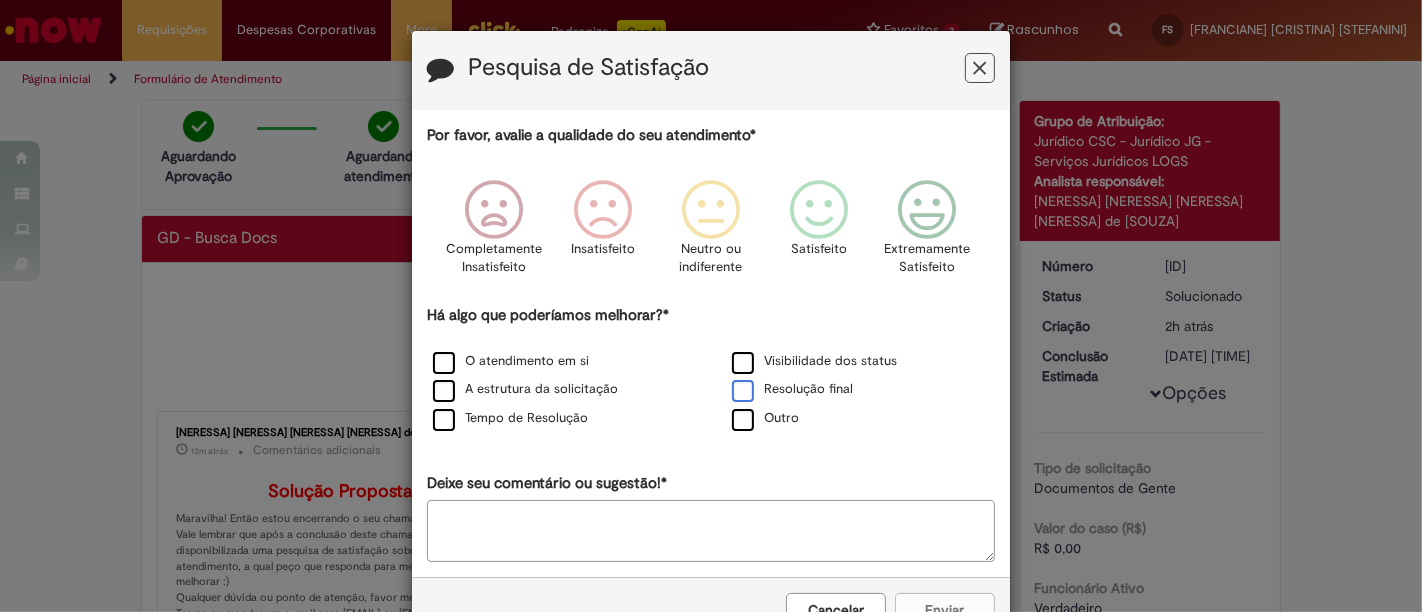 click on "Resolução final" at bounding box center [792, 389] 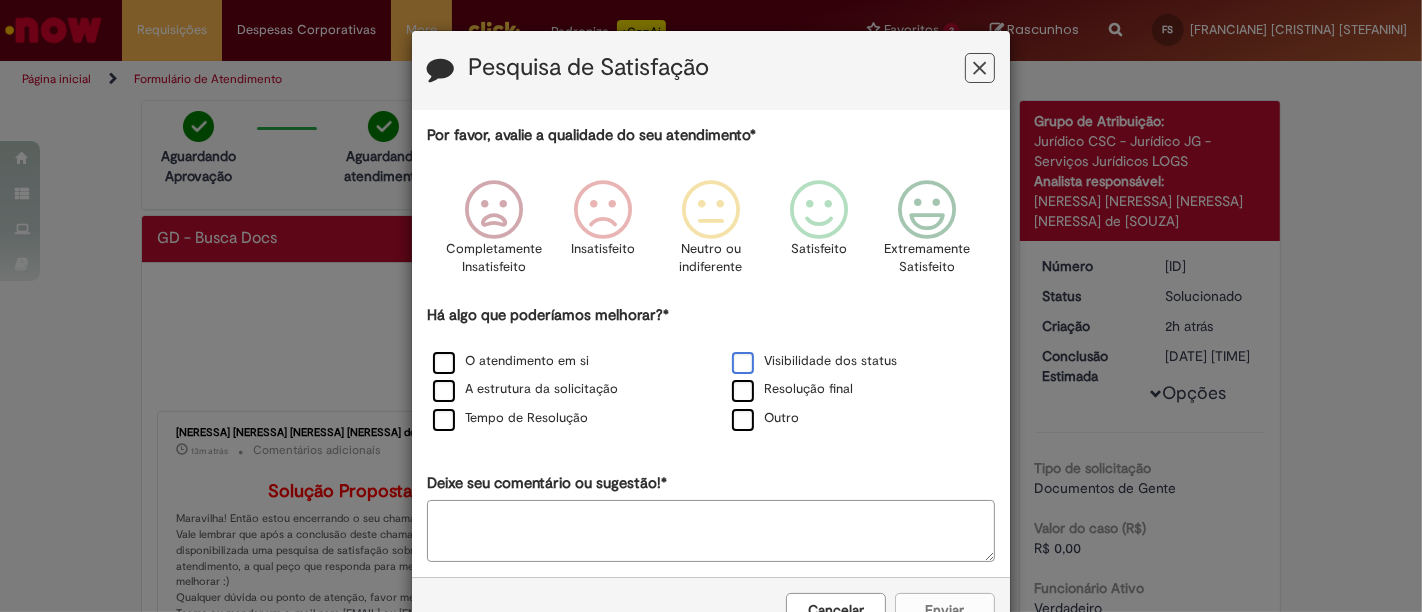 click on "Visibilidade dos status" at bounding box center [814, 361] 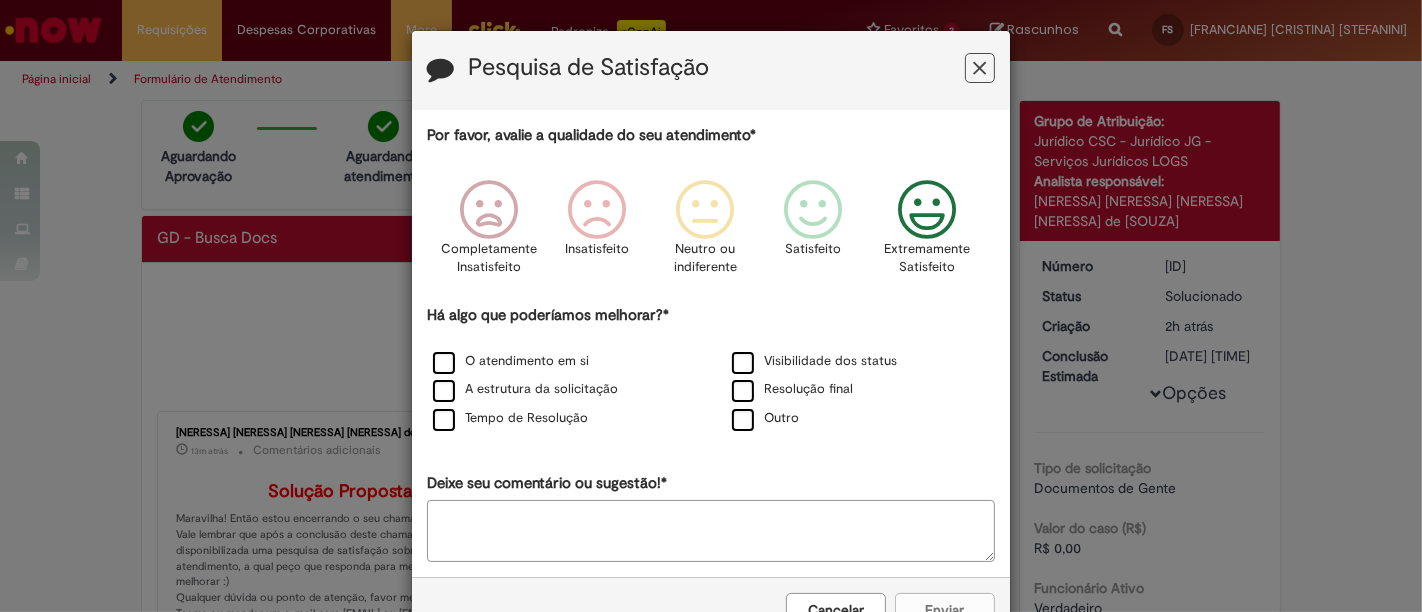 click at bounding box center (927, 210) 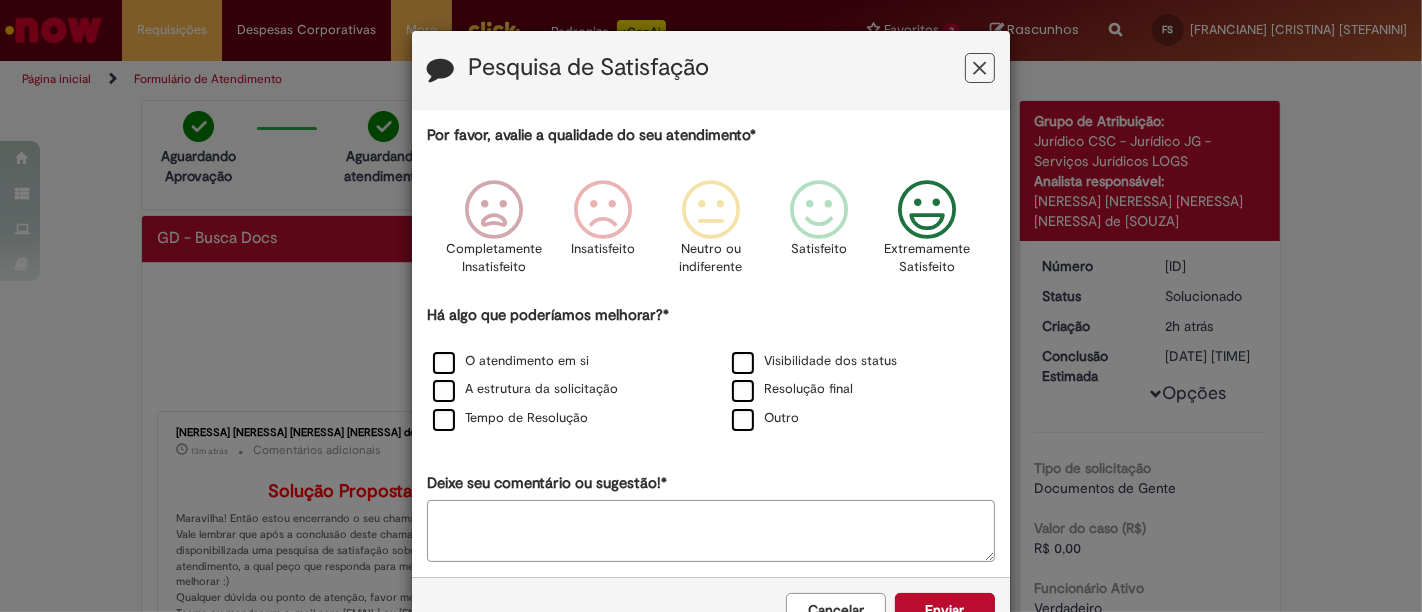 click on "Deixe seu comentário ou sugestão!*" at bounding box center (711, 531) 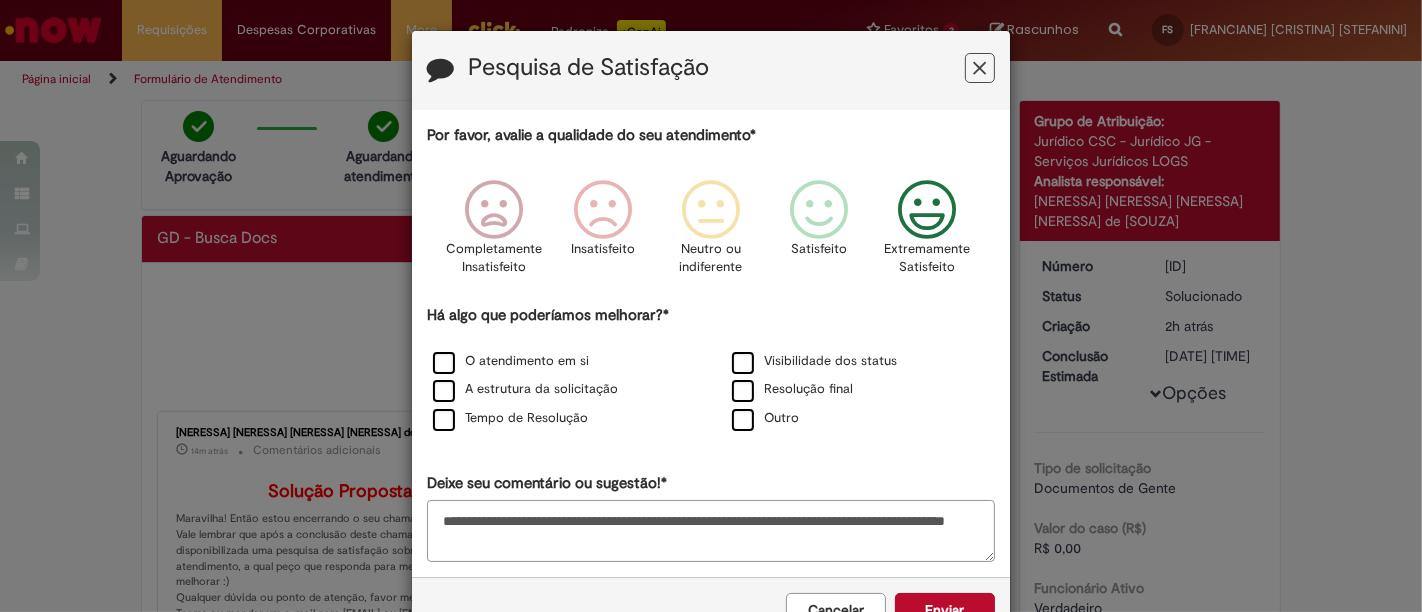drag, startPoint x: 529, startPoint y: 538, endPoint x: 377, endPoint y: 500, distance: 156.67801 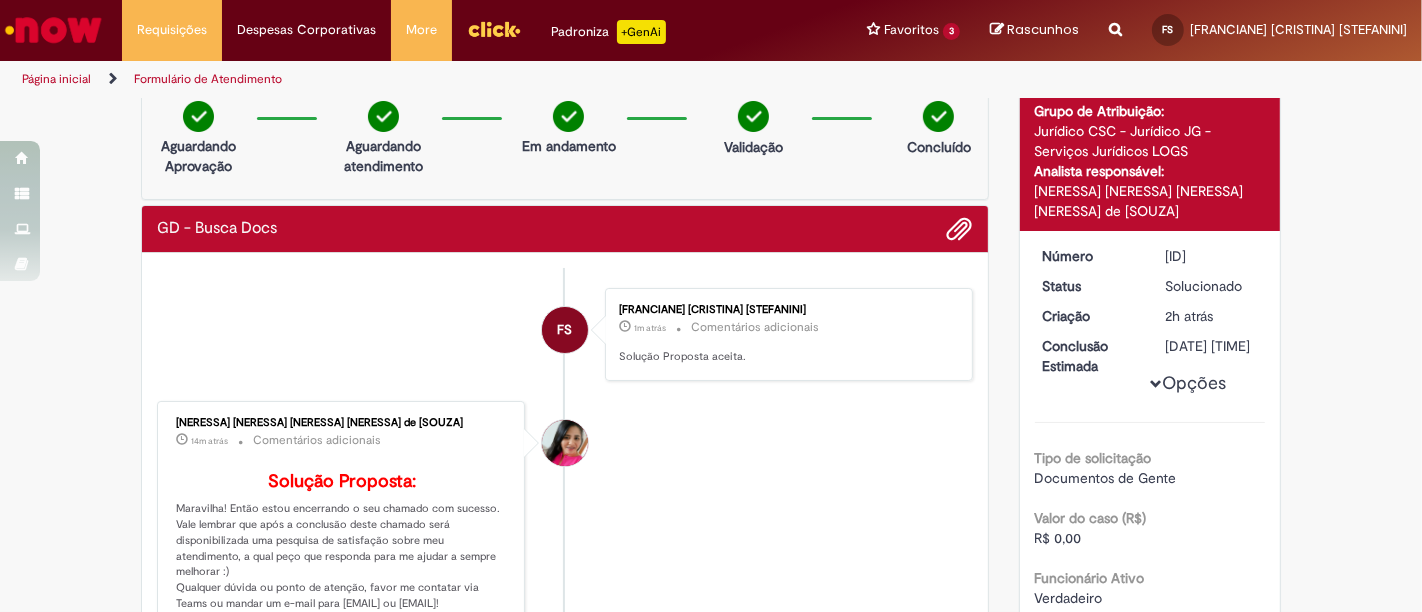 scroll, scrollTop: 0, scrollLeft: 0, axis: both 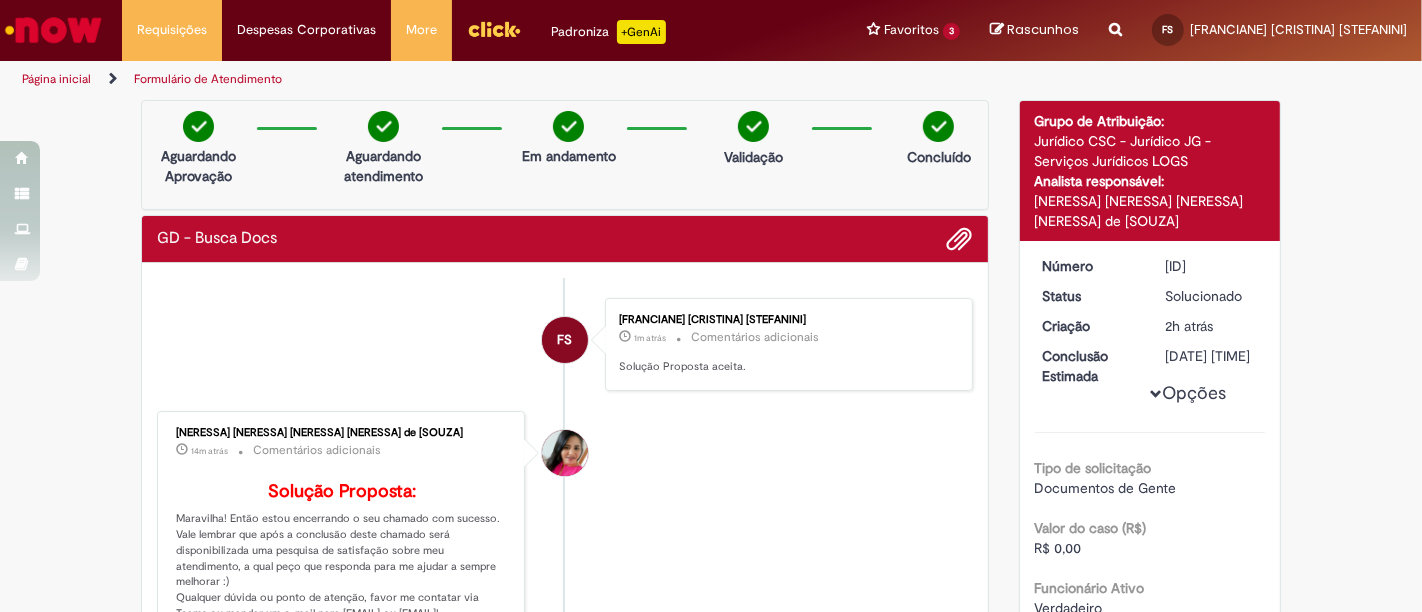 click on "Jurídico CSC - Jurídico JG - Serviços Jurídicos LOGS" at bounding box center [1150, 151] 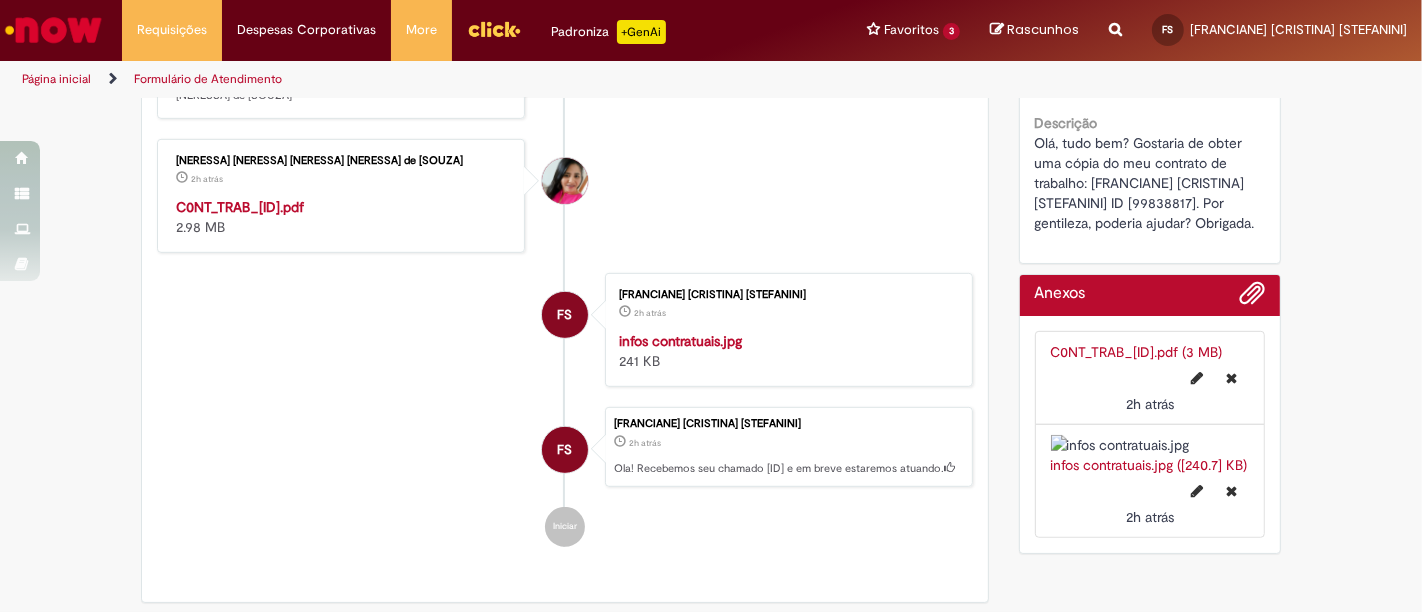 scroll, scrollTop: 1385, scrollLeft: 0, axis: vertical 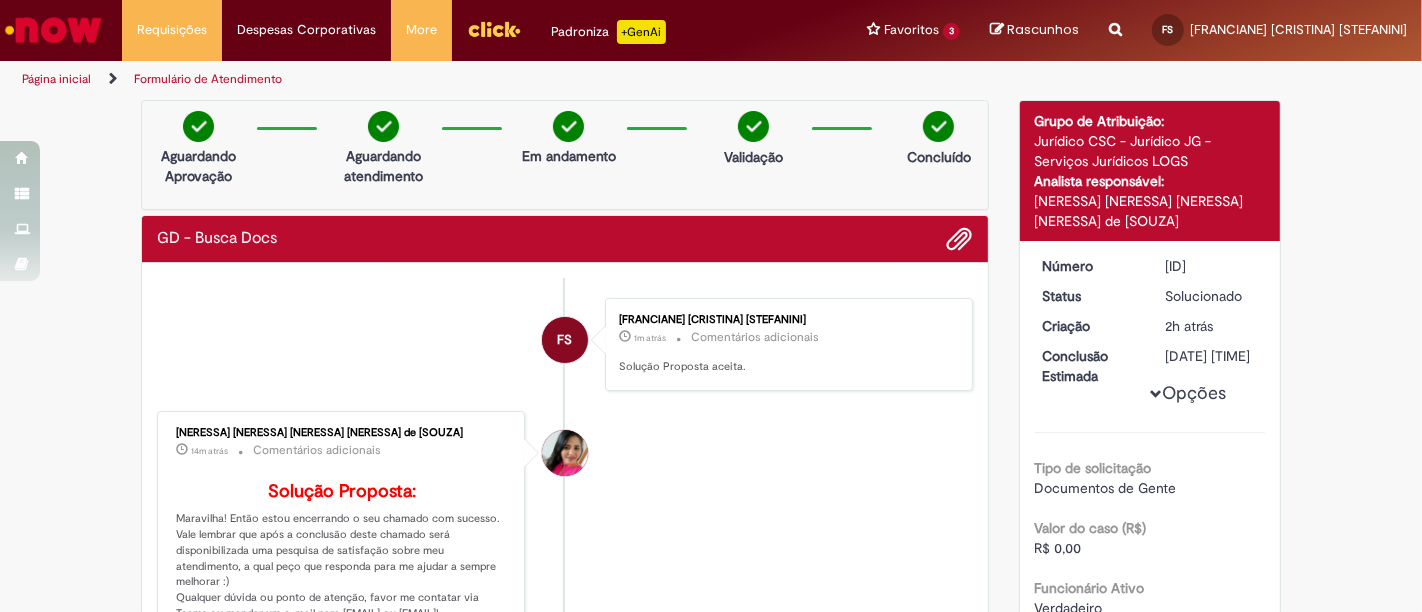 click at bounding box center (938, 126) 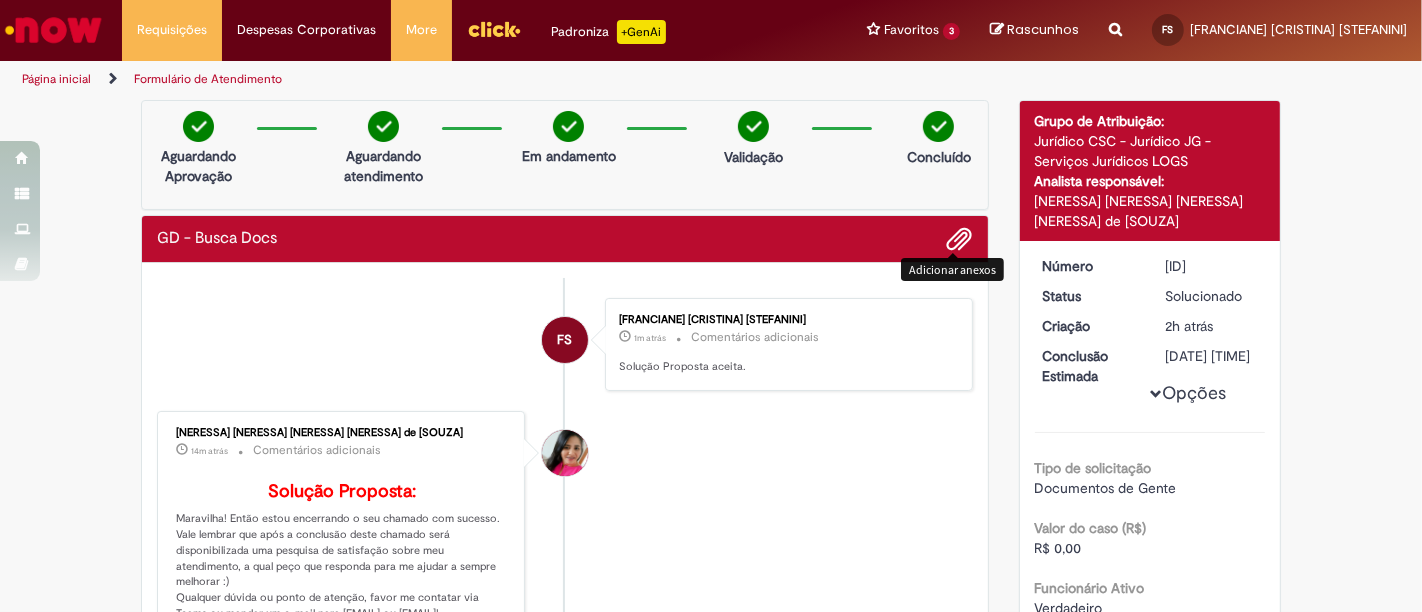 click at bounding box center [960, 240] 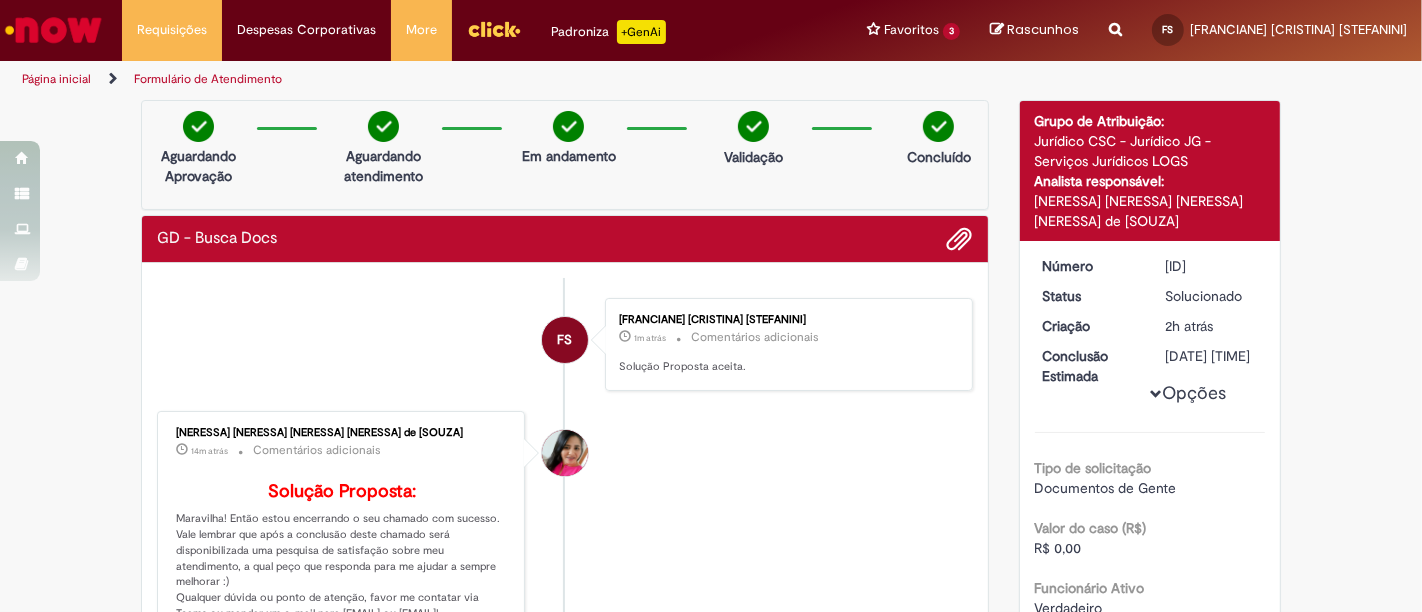 scroll, scrollTop: 7, scrollLeft: 0, axis: vertical 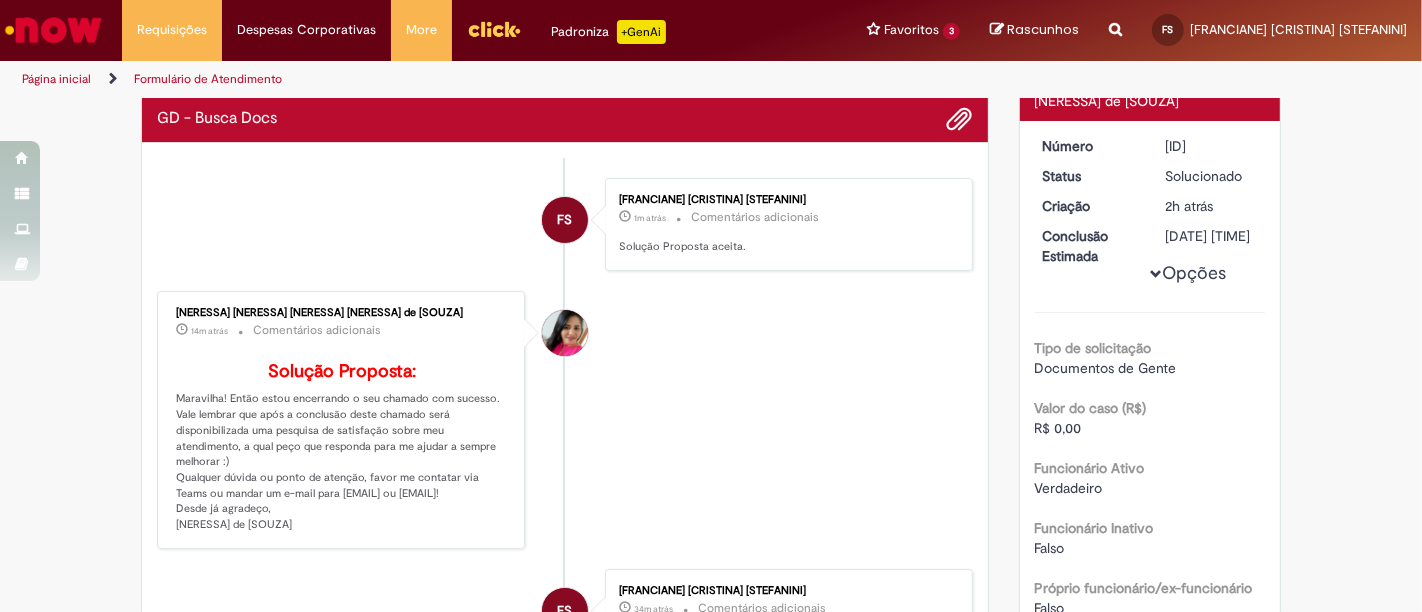 click on "Opções" at bounding box center [0, 0] 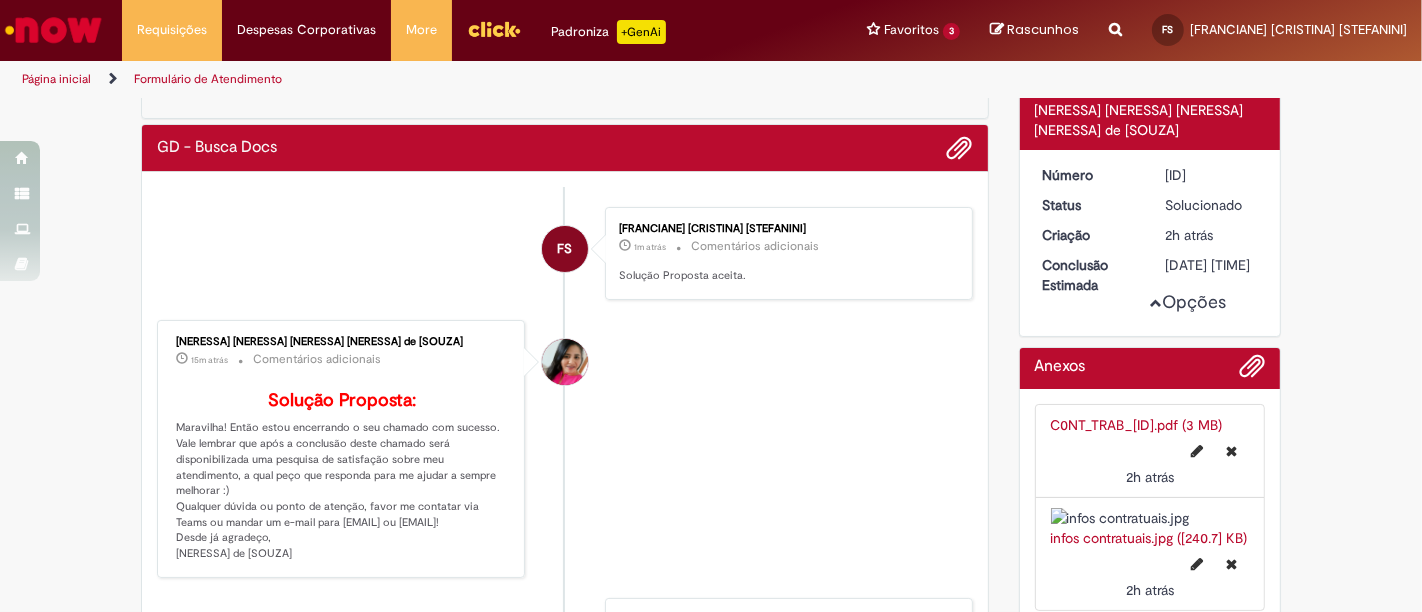 scroll, scrollTop: 0, scrollLeft: 0, axis: both 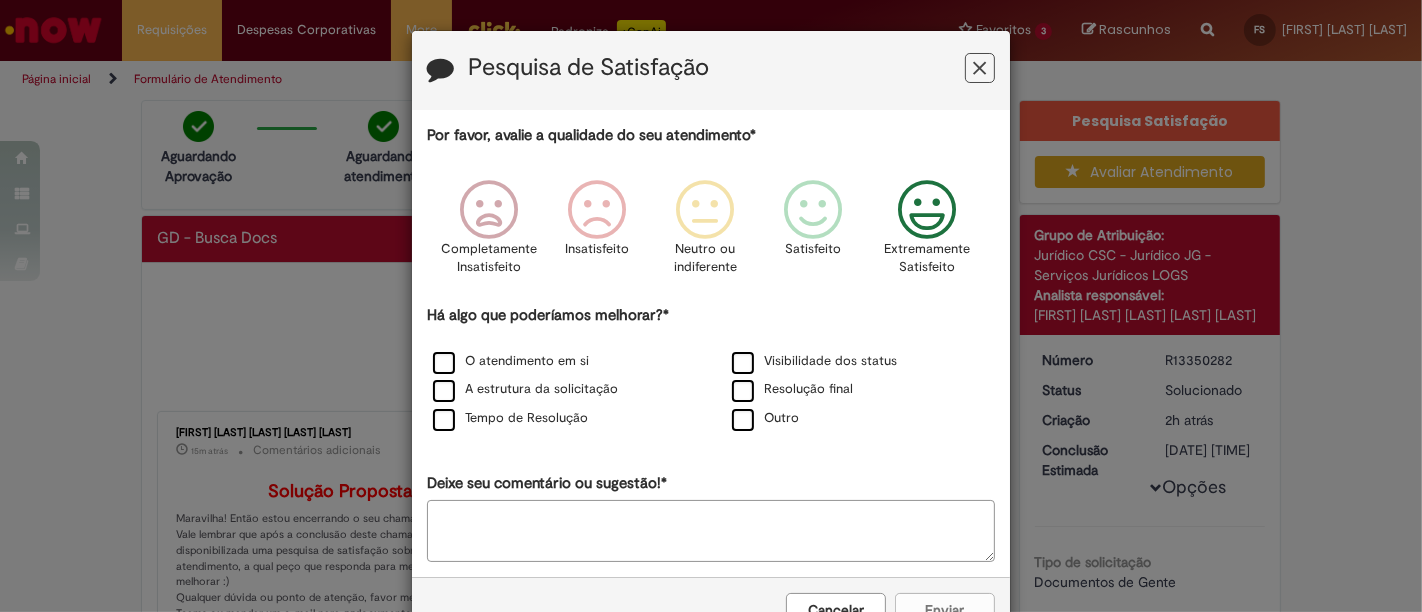 click at bounding box center (927, 210) 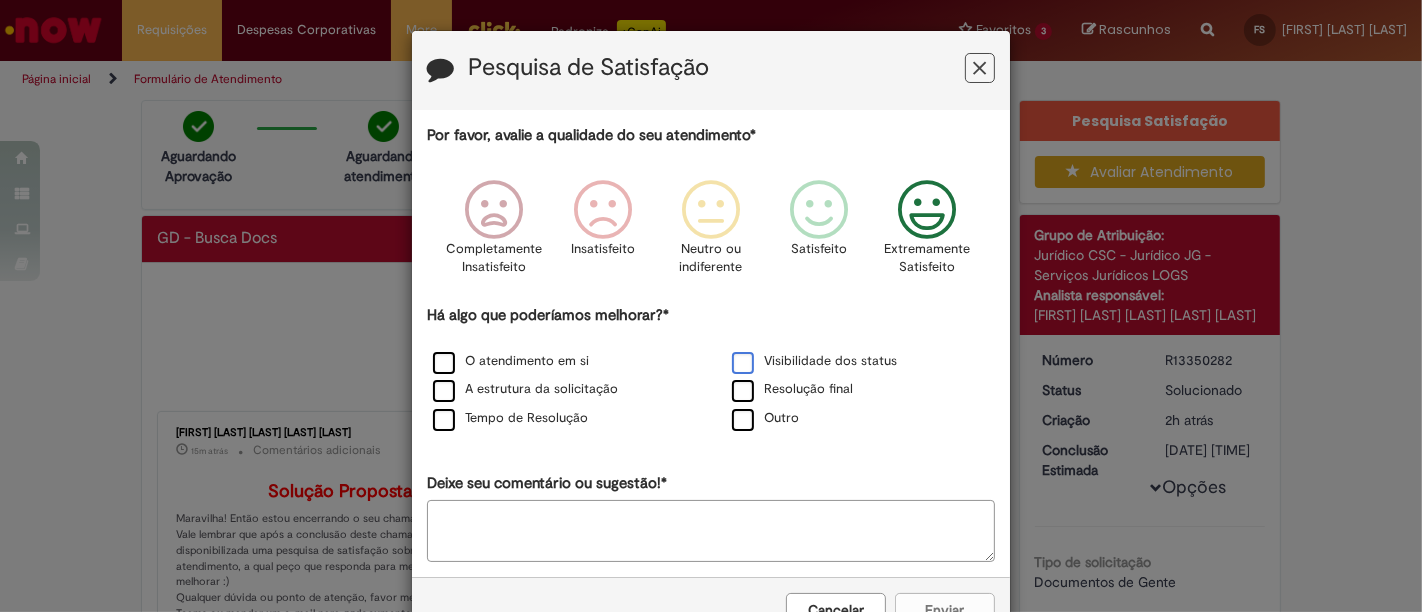 click on "Visibilidade dos status" at bounding box center [814, 361] 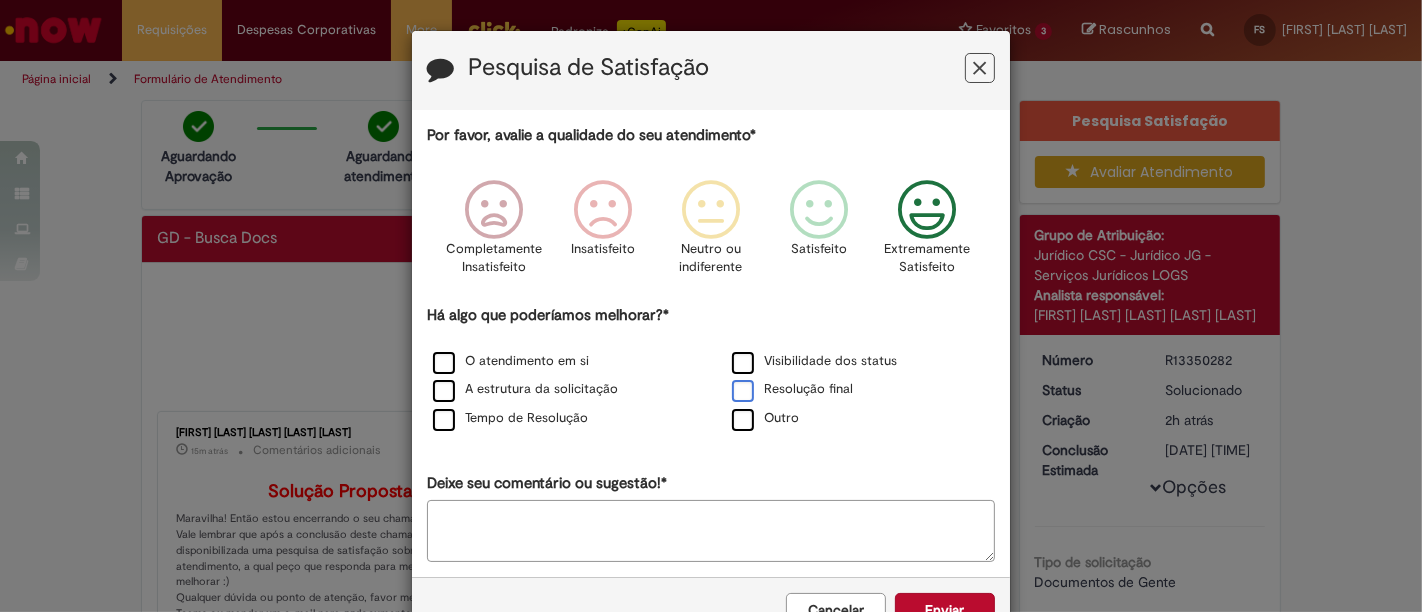 click on "Resolução final" at bounding box center (792, 389) 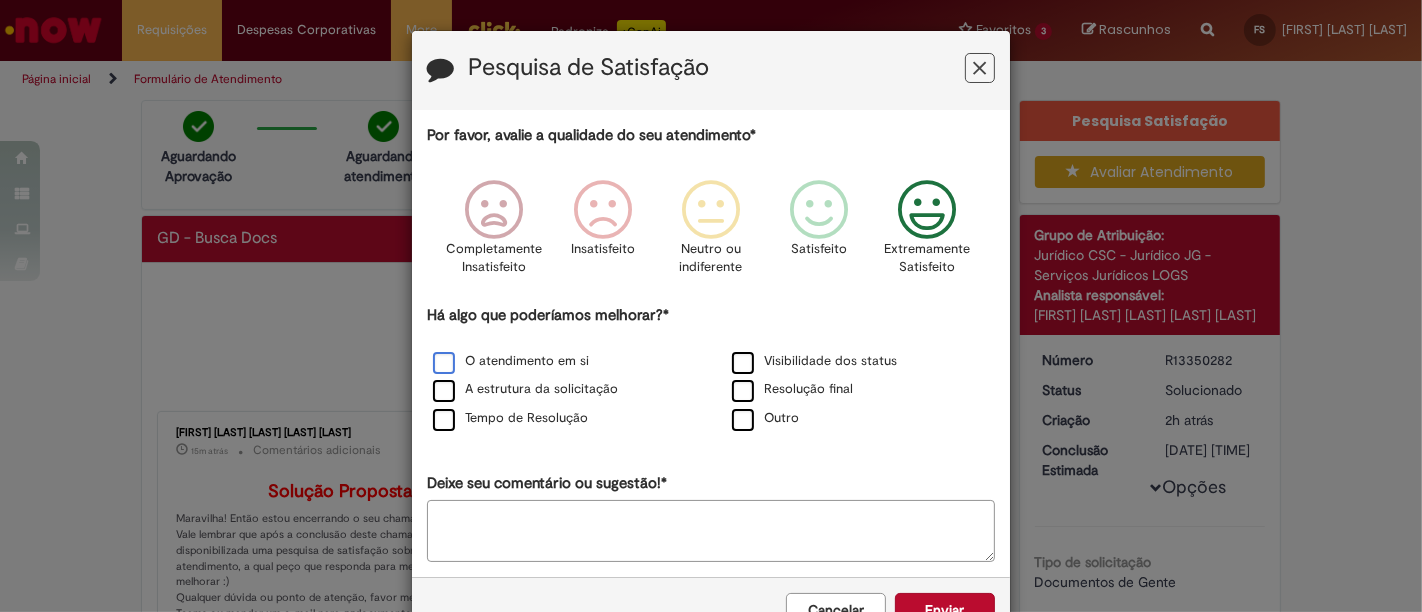 click on "O atendimento em si" at bounding box center [511, 361] 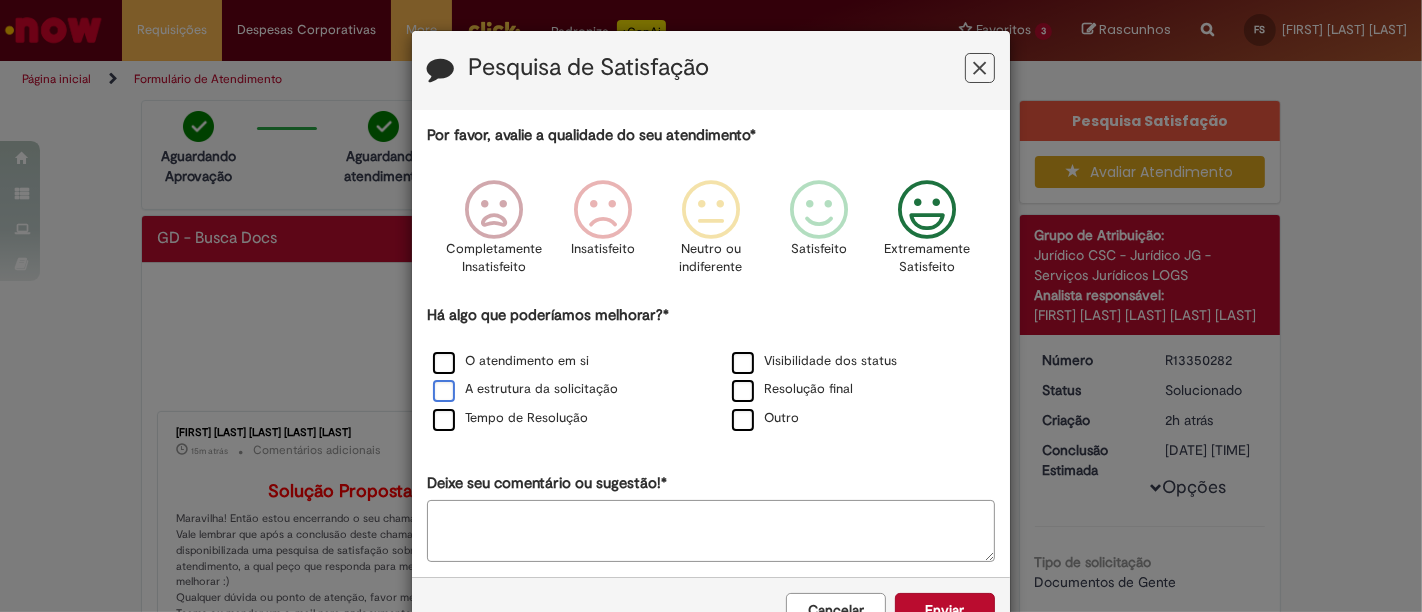 click on "A estrutura da solicitação" at bounding box center [525, 389] 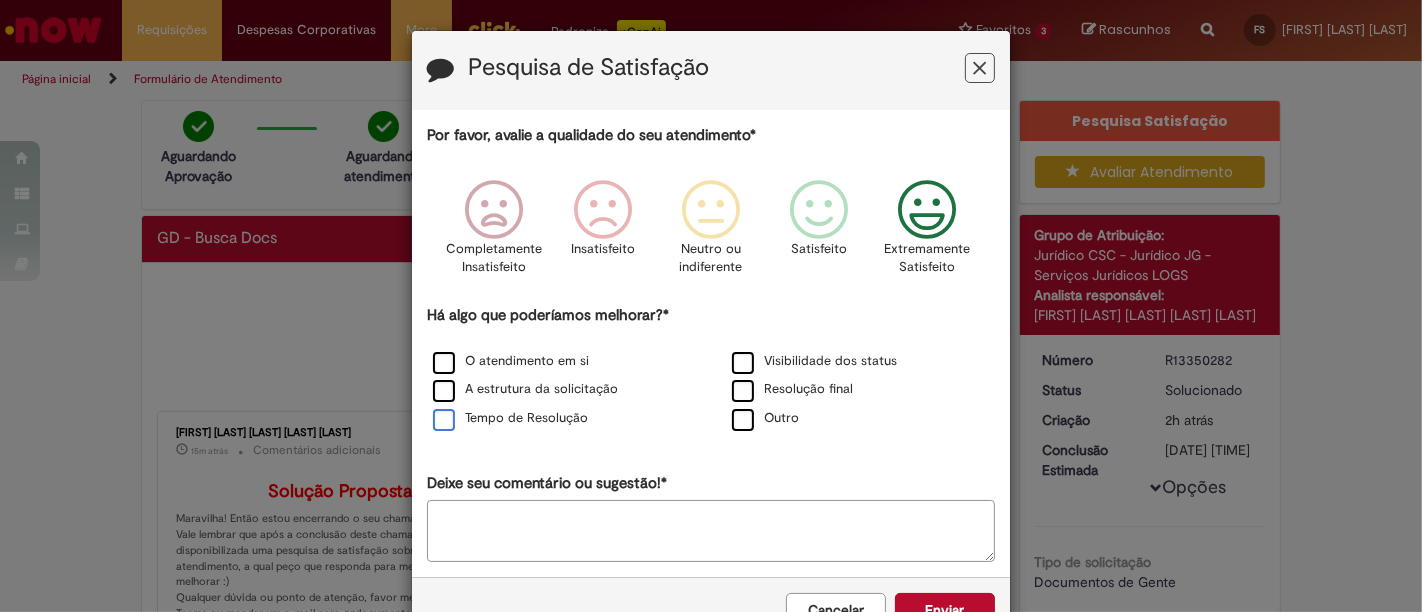 click on "Tempo de Resolução" at bounding box center (510, 418) 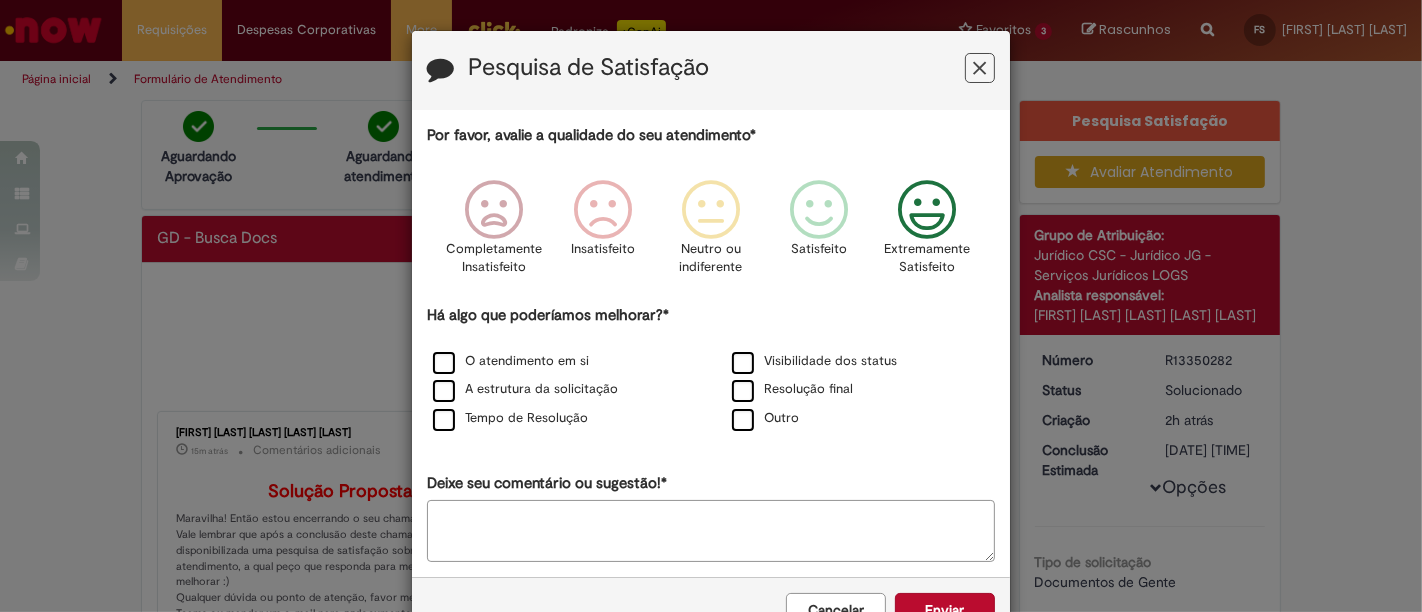click on "Deixe seu comentário ou sugestão!*" at bounding box center [711, 531] 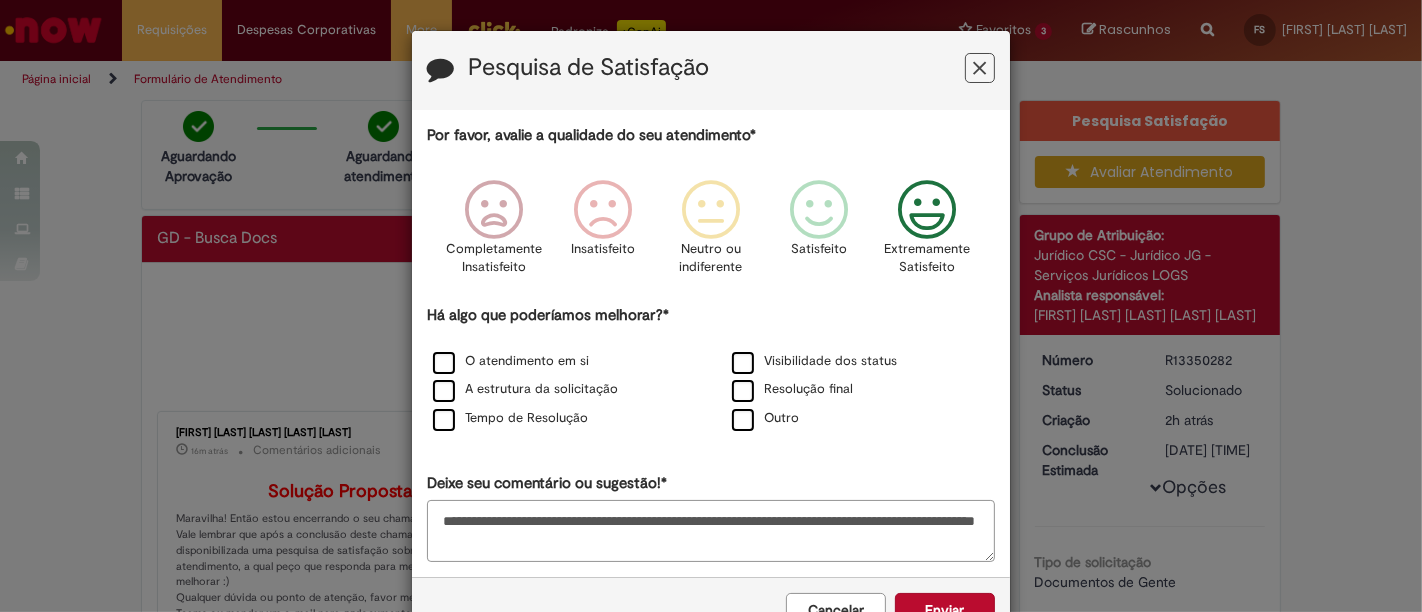 type on "**********" 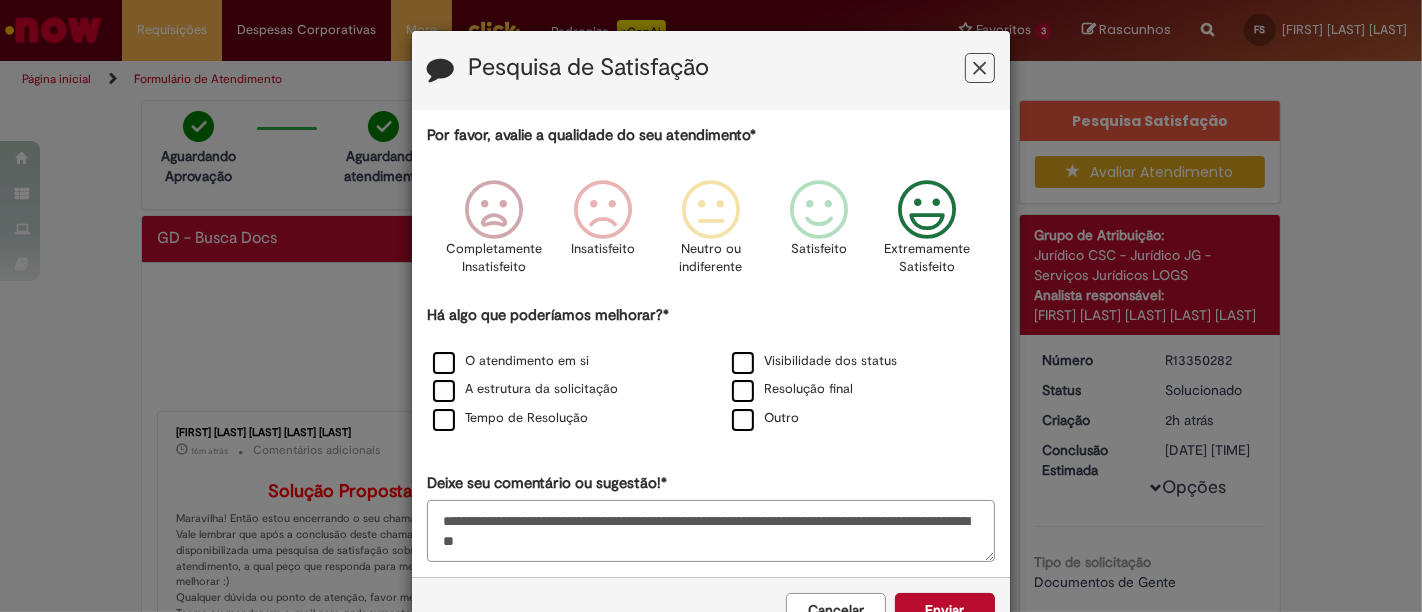 drag, startPoint x: 602, startPoint y: 535, endPoint x: 379, endPoint y: 508, distance: 224.62859 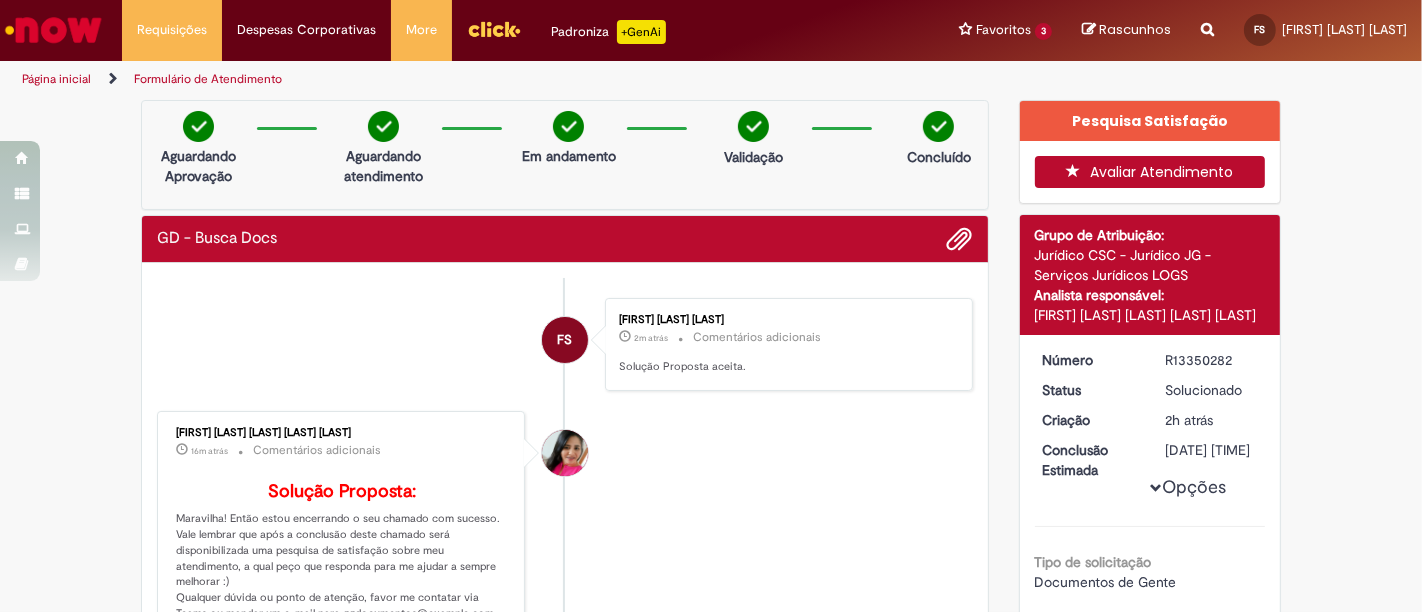click on "Avaliar Atendimento" at bounding box center [1150, 172] 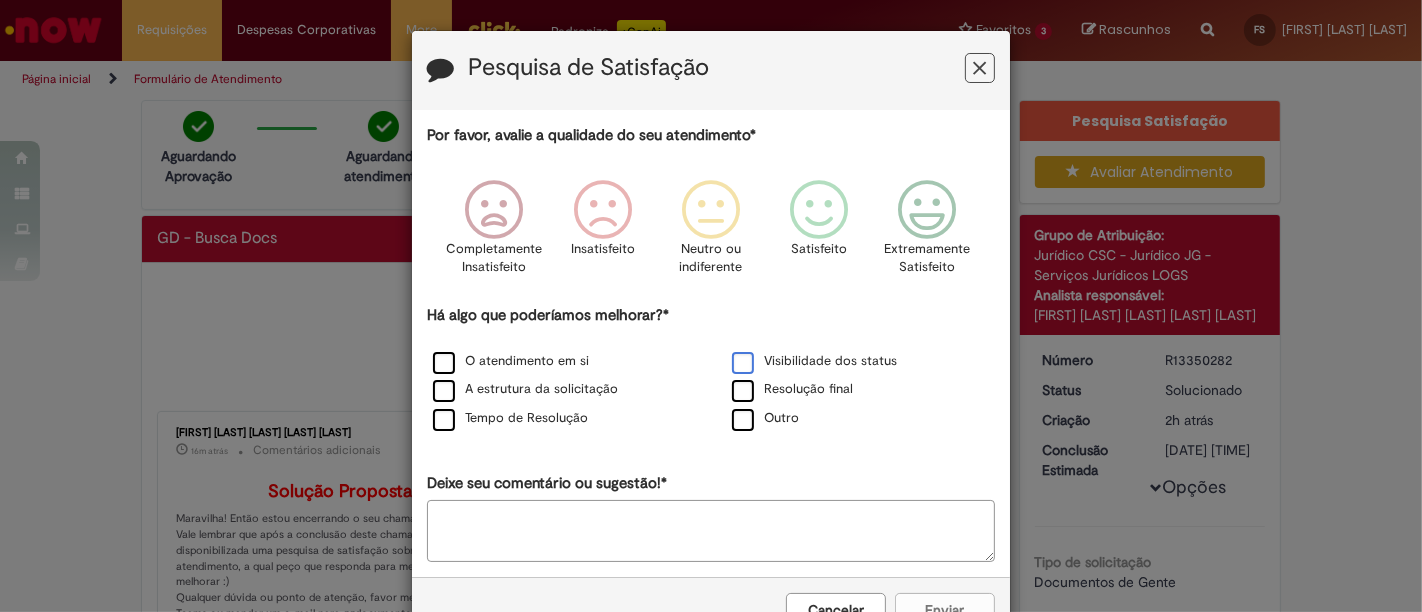 click on "Visibilidade dos status" at bounding box center (814, 361) 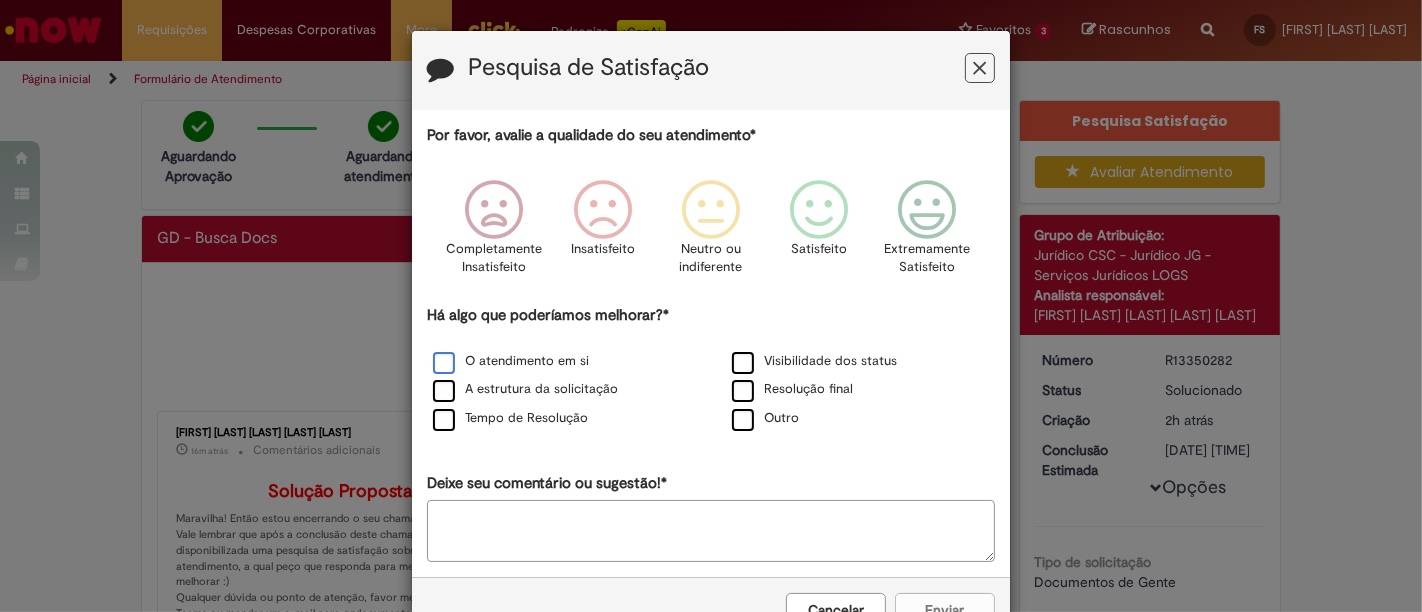 click on "O atendimento em si" at bounding box center [511, 361] 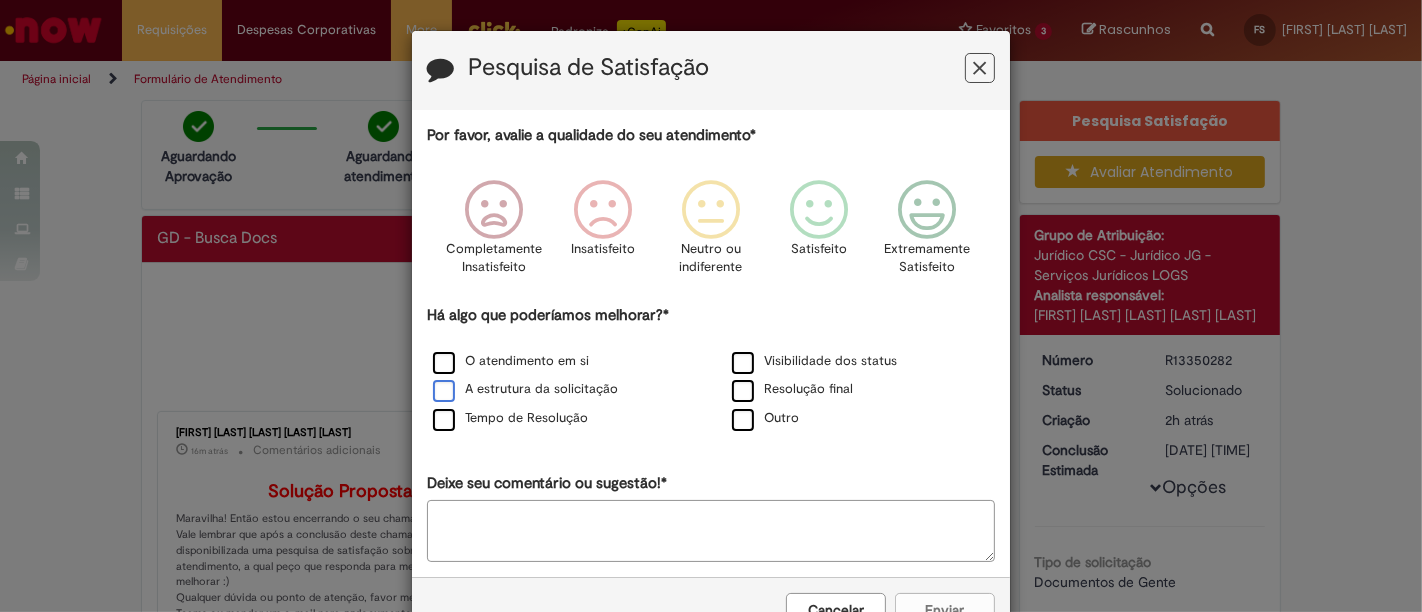 click on "A estrutura da solicitação" at bounding box center (525, 389) 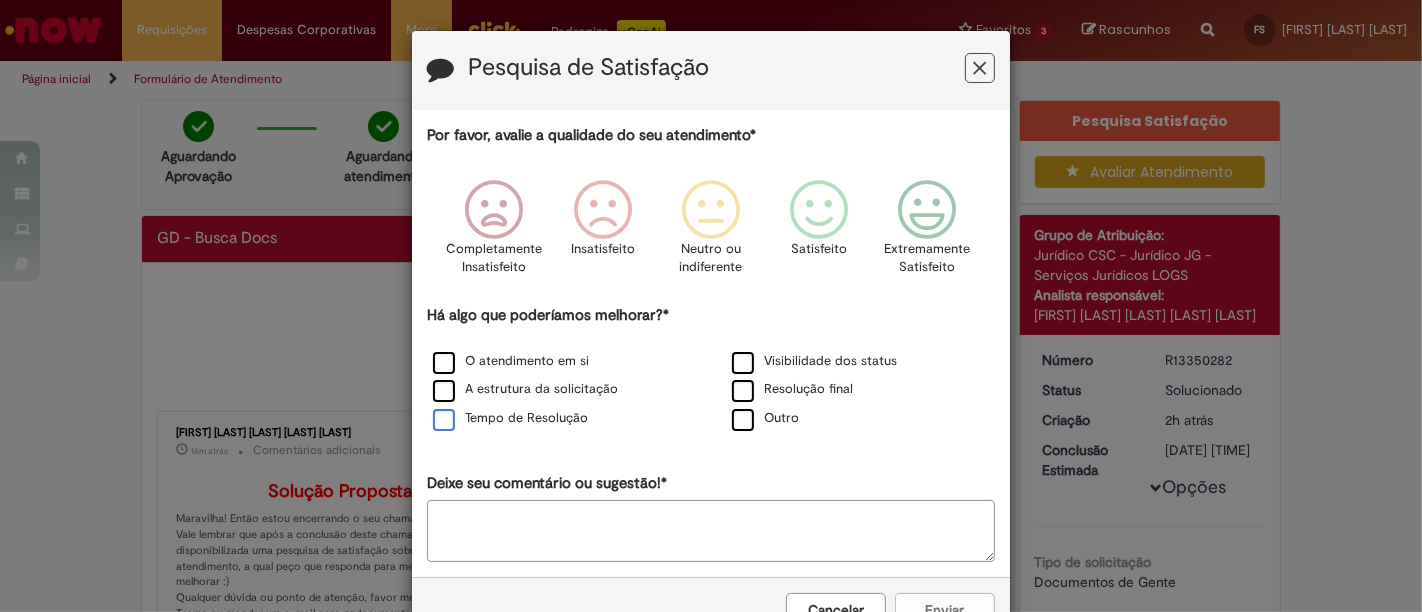 click on "Tempo de Resolução" at bounding box center (510, 418) 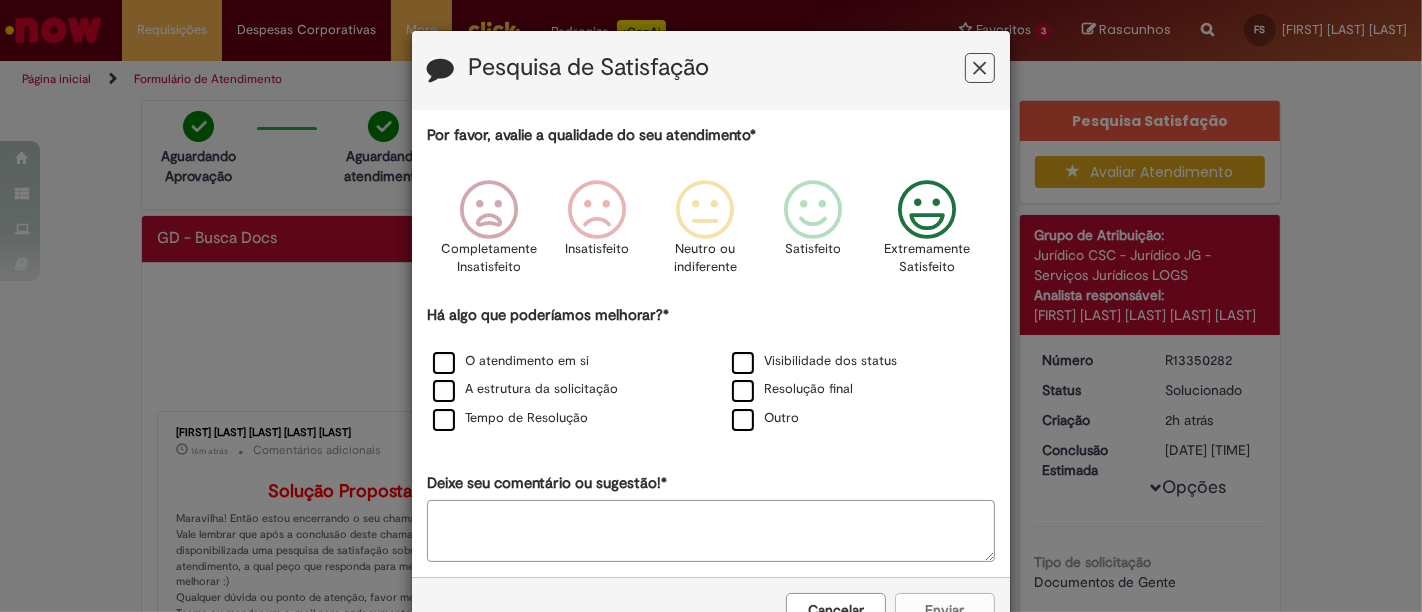 click at bounding box center (927, 210) 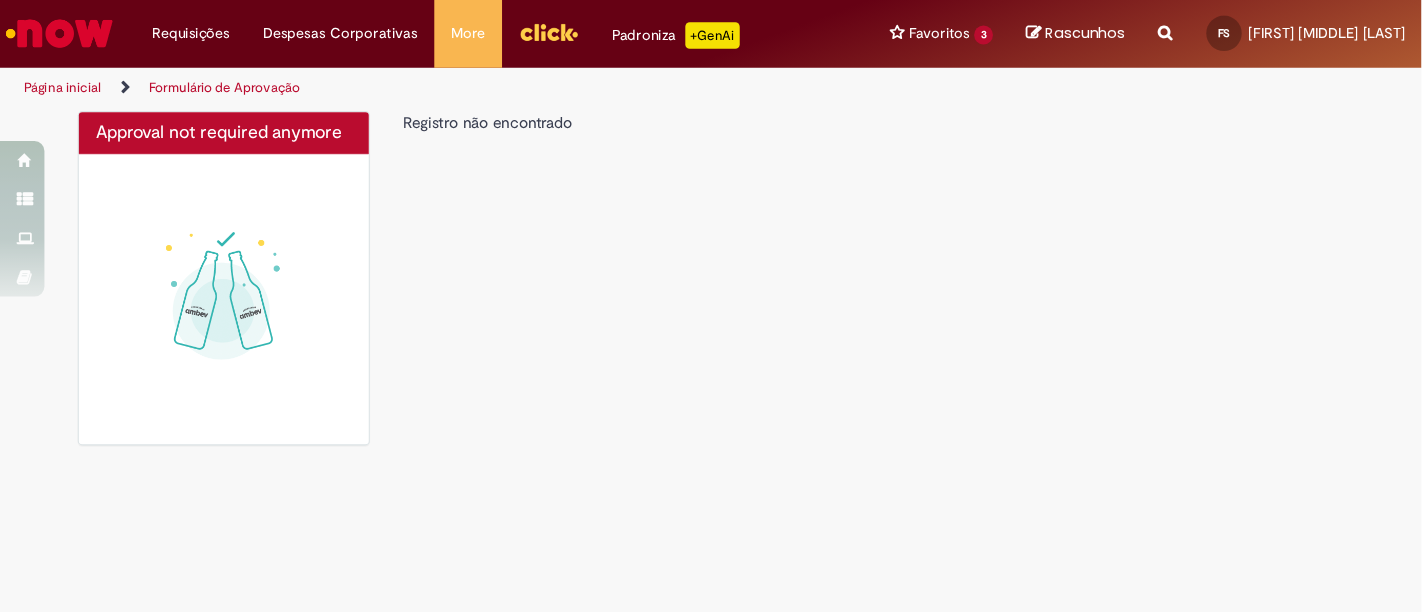 scroll, scrollTop: 0, scrollLeft: 0, axis: both 